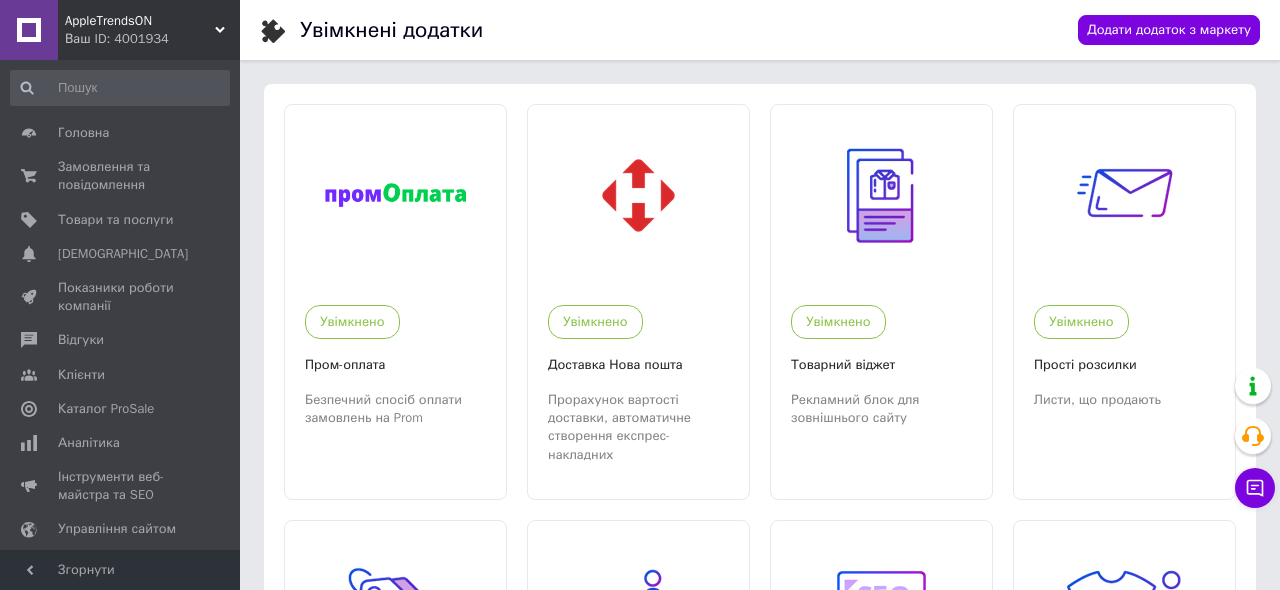scroll, scrollTop: 0, scrollLeft: 0, axis: both 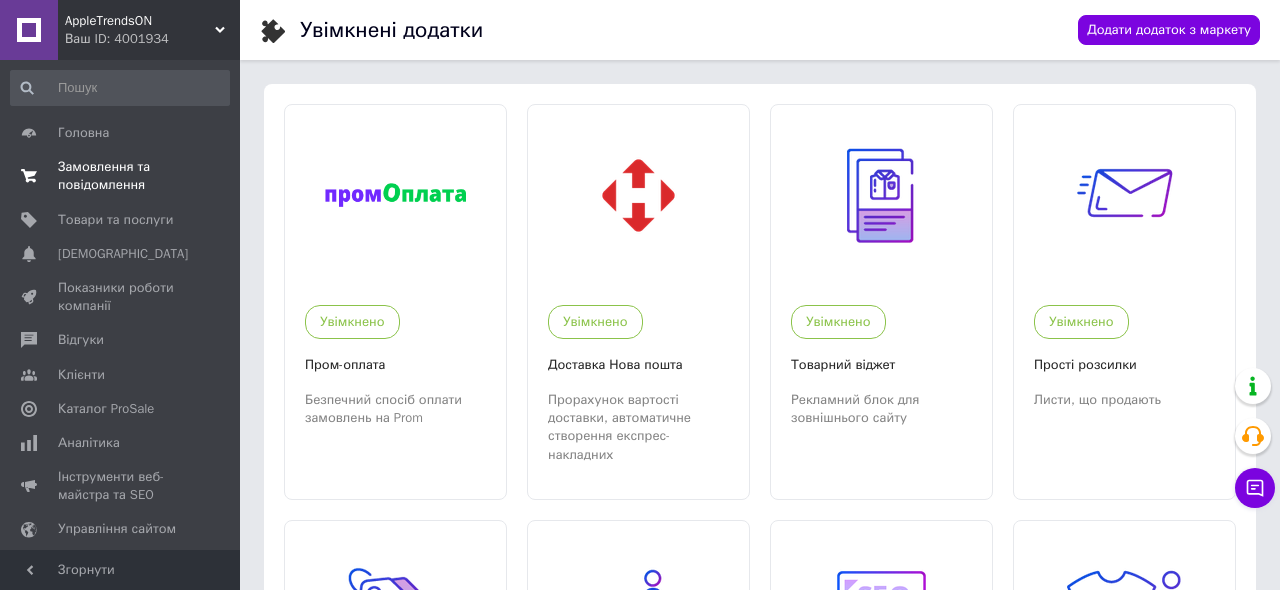 click on "Замовлення та повідомлення 0 0" at bounding box center [120, 176] 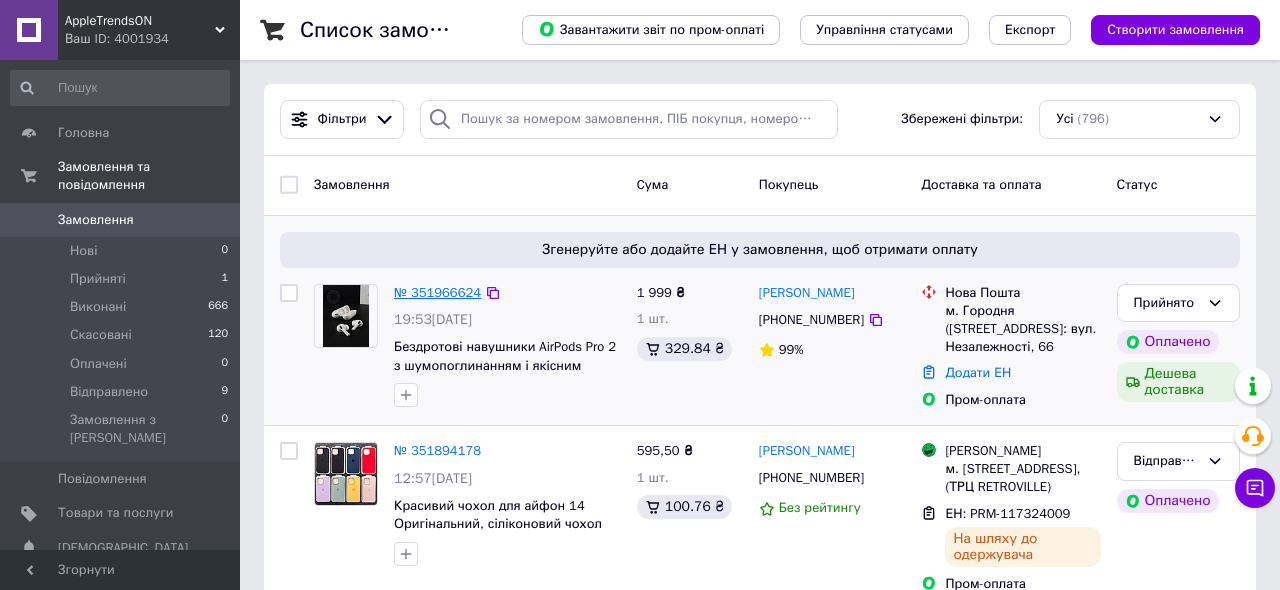 click on "№ 351966624" at bounding box center (437, 292) 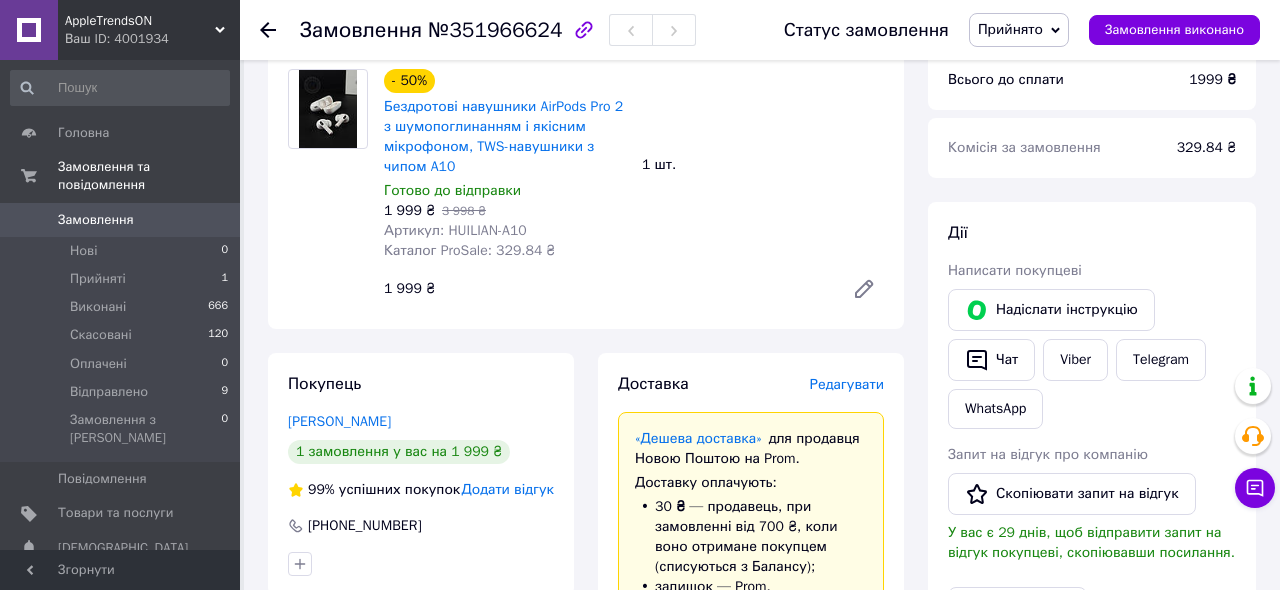 scroll, scrollTop: 962, scrollLeft: 0, axis: vertical 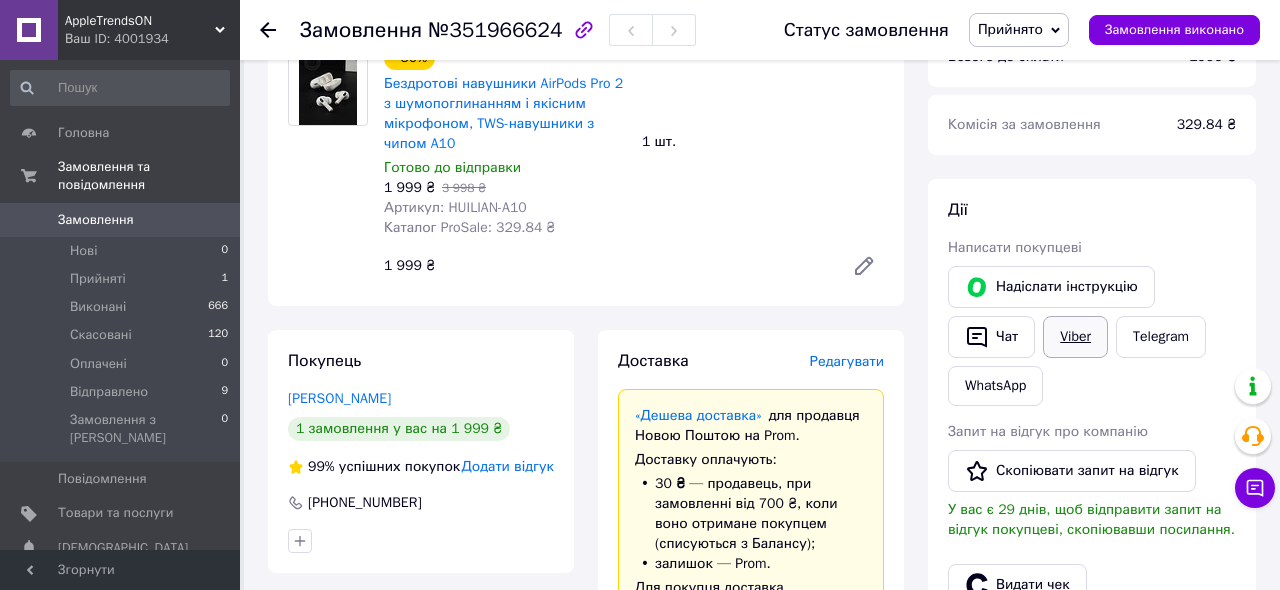 click on "Viber" at bounding box center [1075, 337] 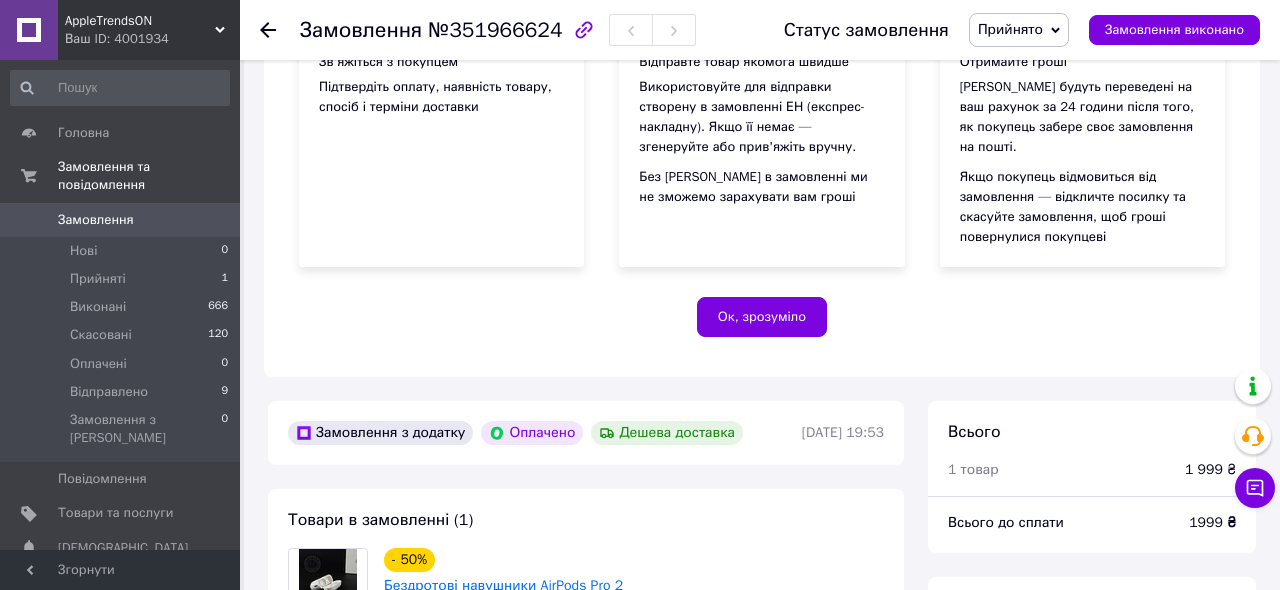 scroll, scrollTop: 962, scrollLeft: 0, axis: vertical 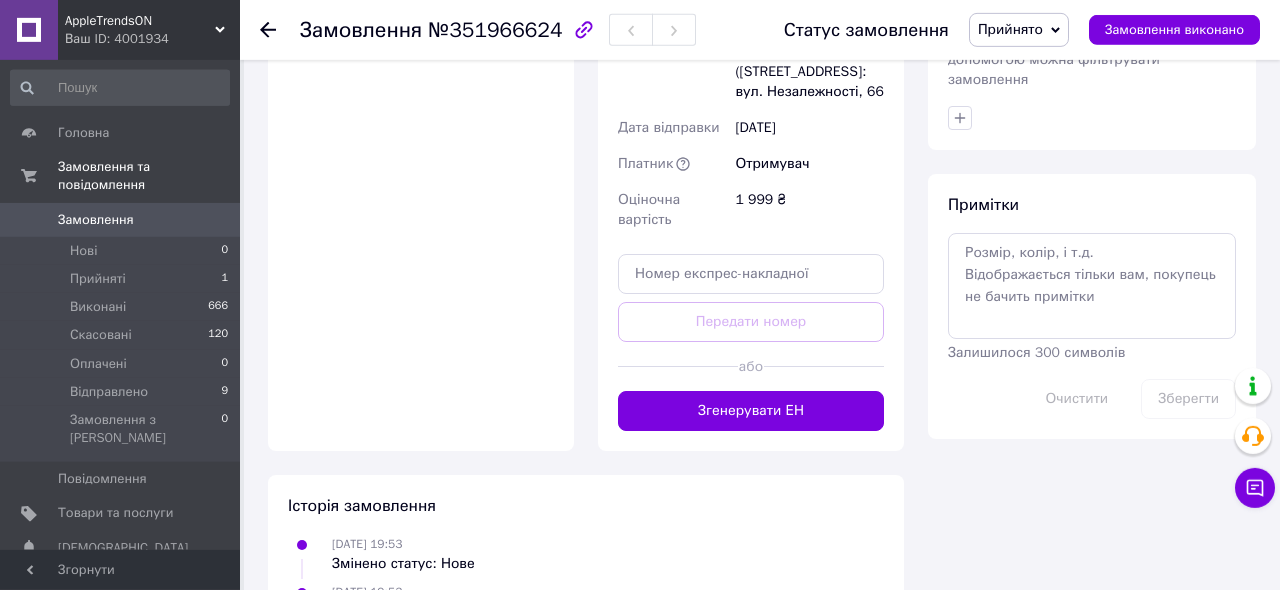 click at bounding box center (824, 366) 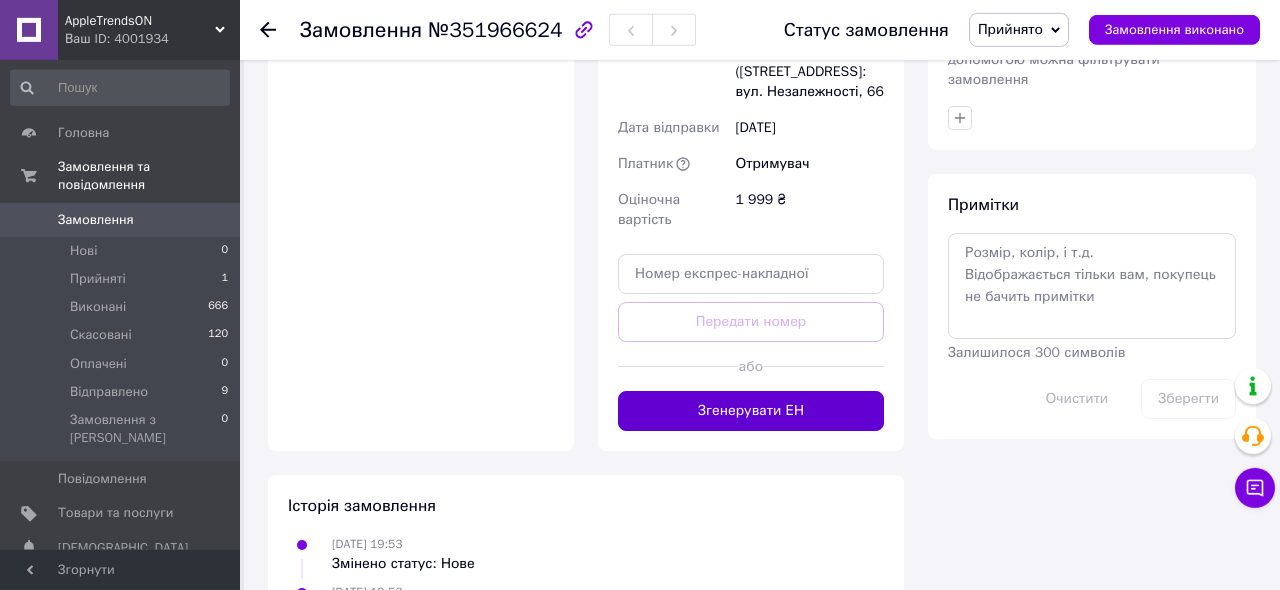 click on "Згенерувати ЕН" at bounding box center (751, 411) 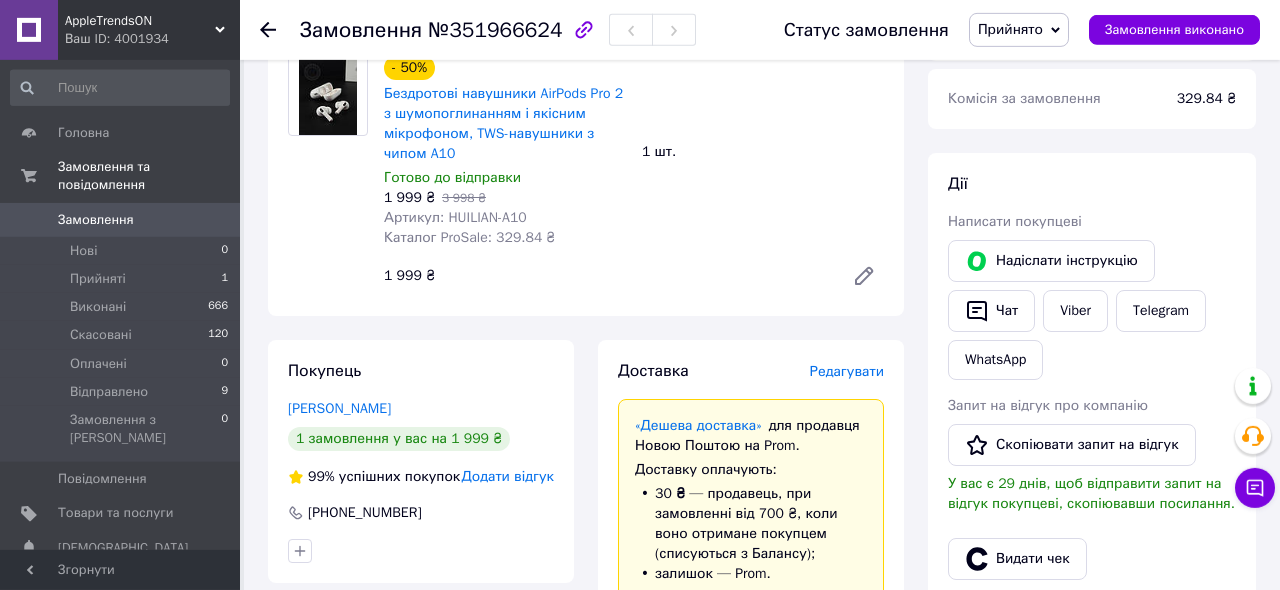 scroll, scrollTop: 747, scrollLeft: 0, axis: vertical 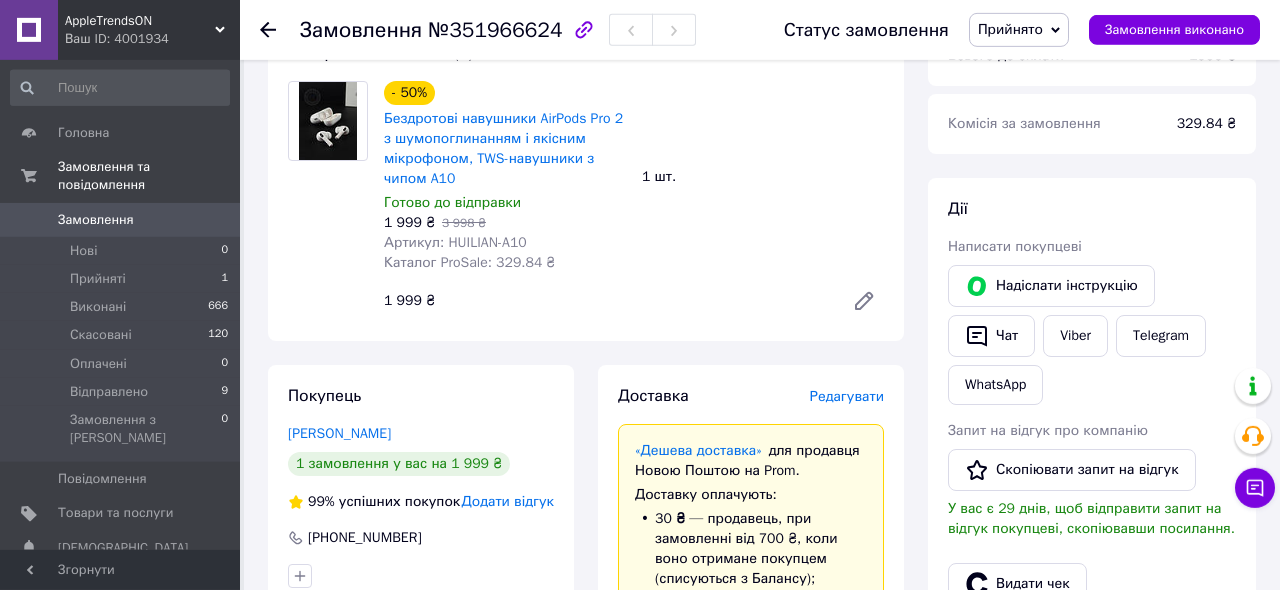 click on "№351966624" at bounding box center [495, 30] 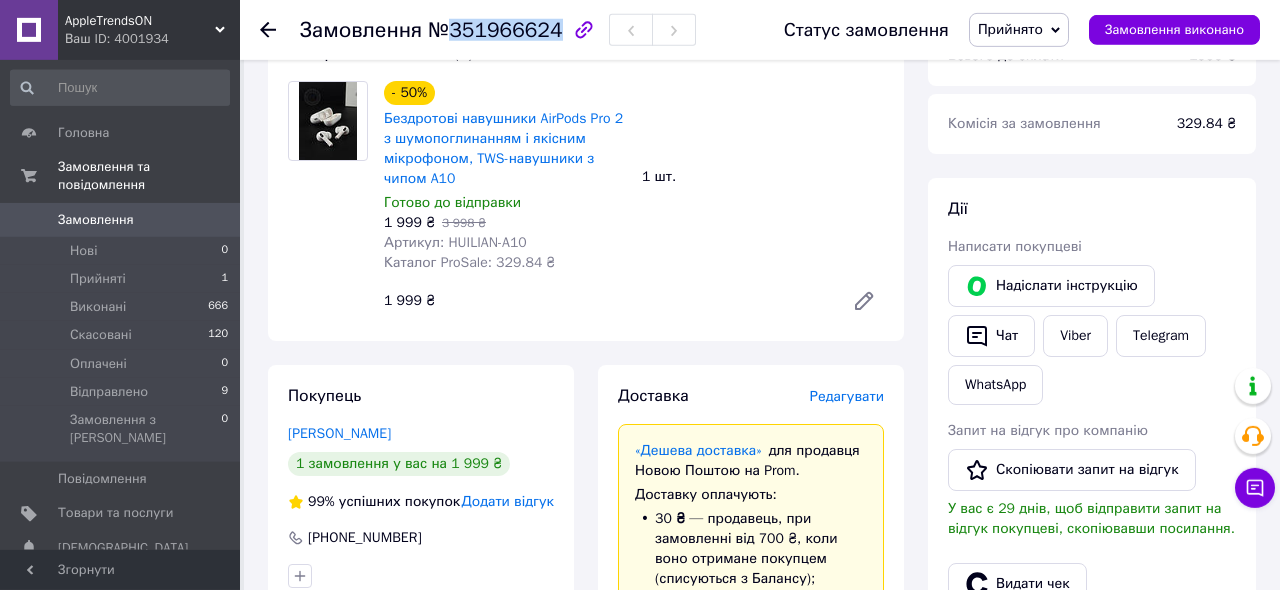 copy on "351966624" 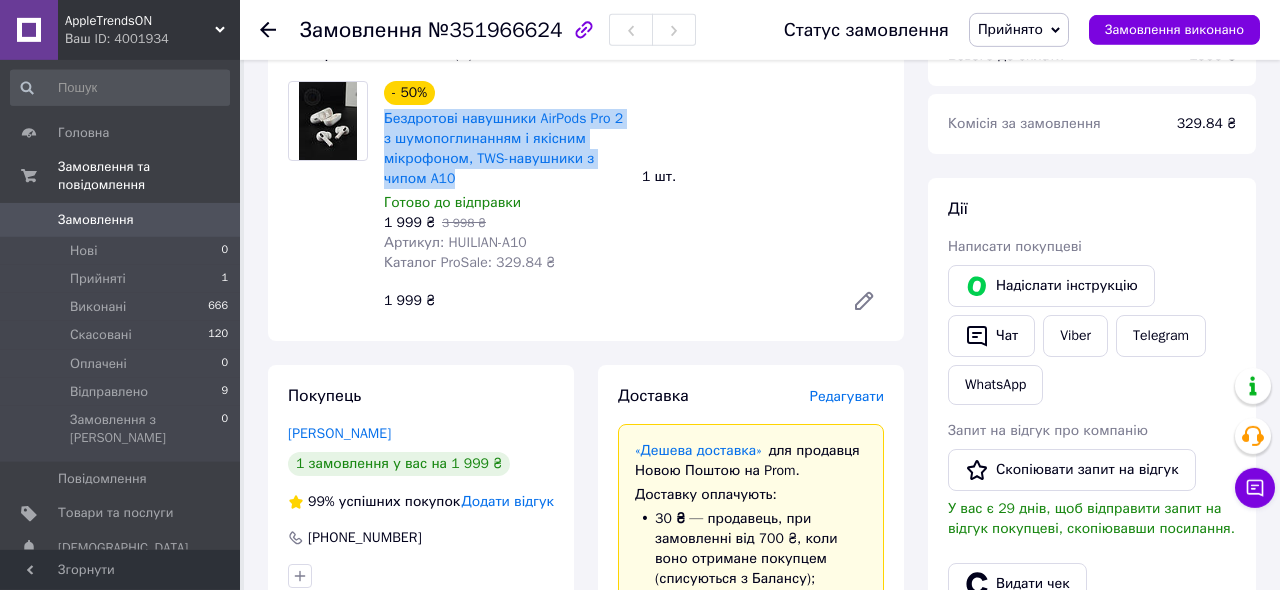 drag, startPoint x: 384, startPoint y: 119, endPoint x: 494, endPoint y: 187, distance: 129.3213 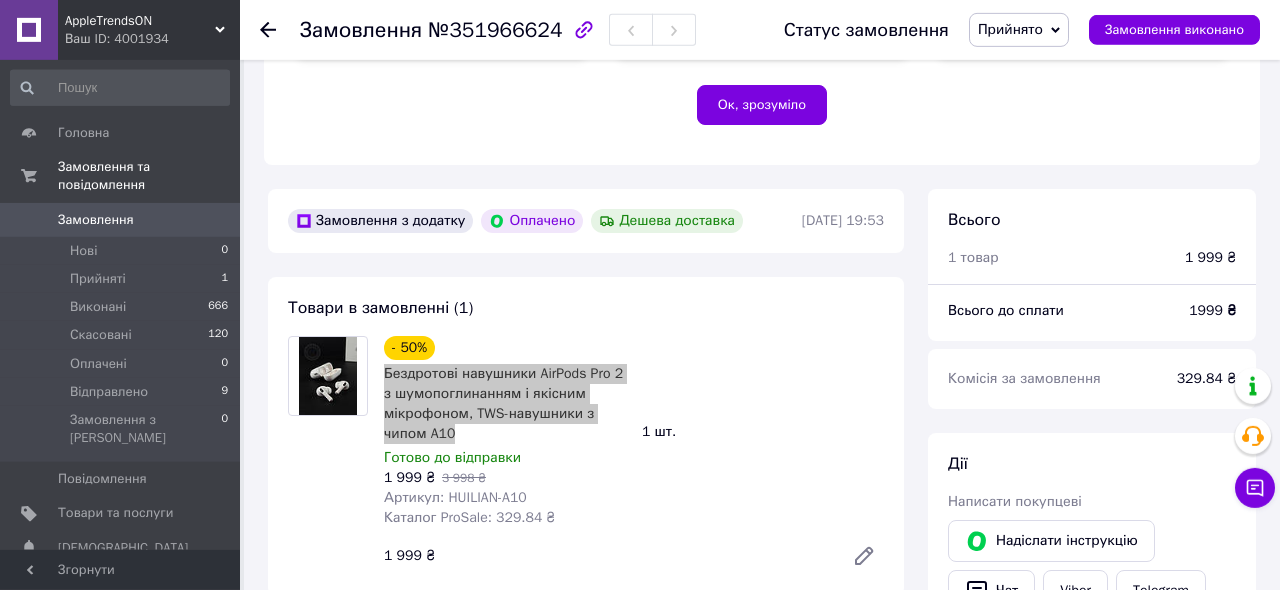scroll, scrollTop: 0, scrollLeft: 0, axis: both 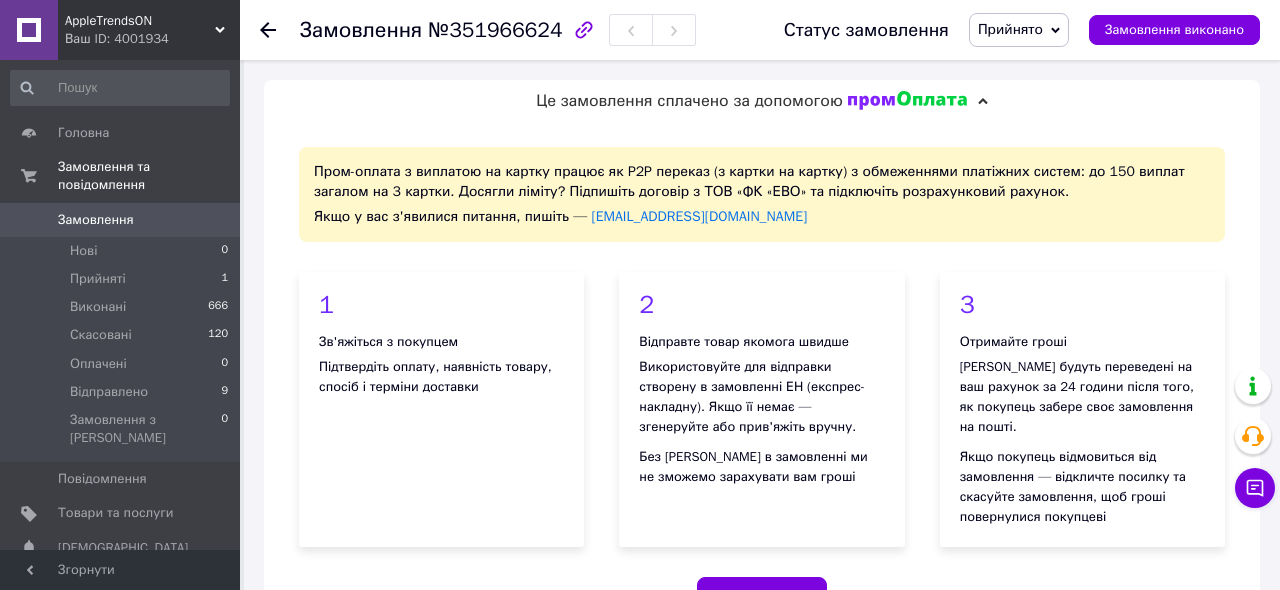 click on "Замовлення" at bounding box center [121, 220] 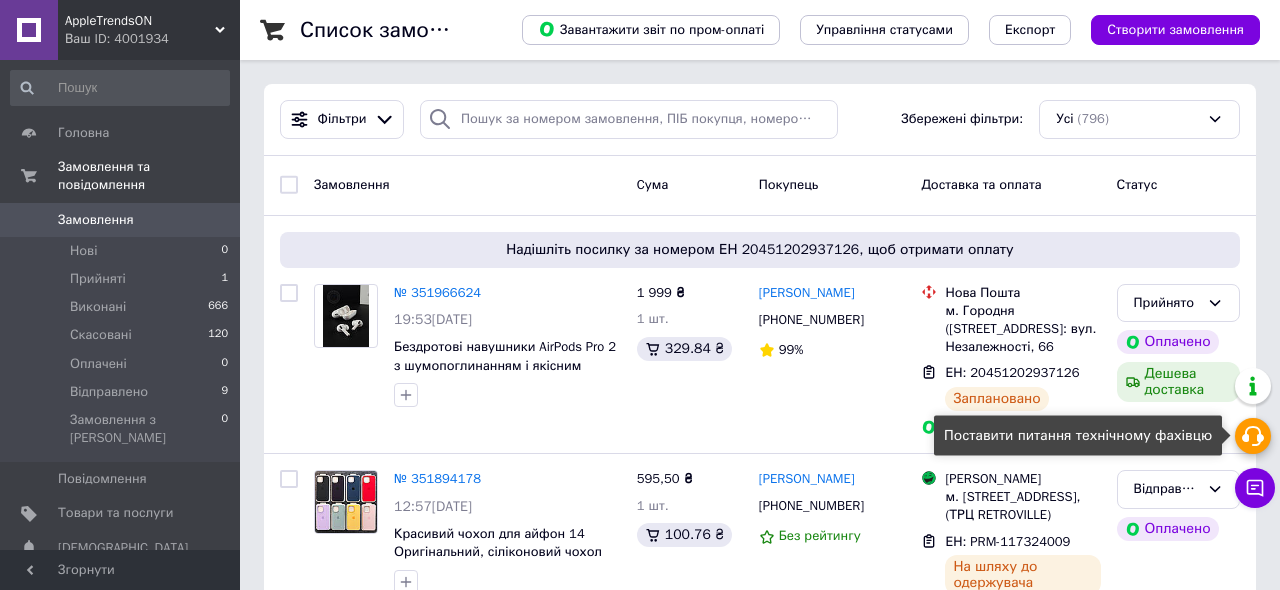 click 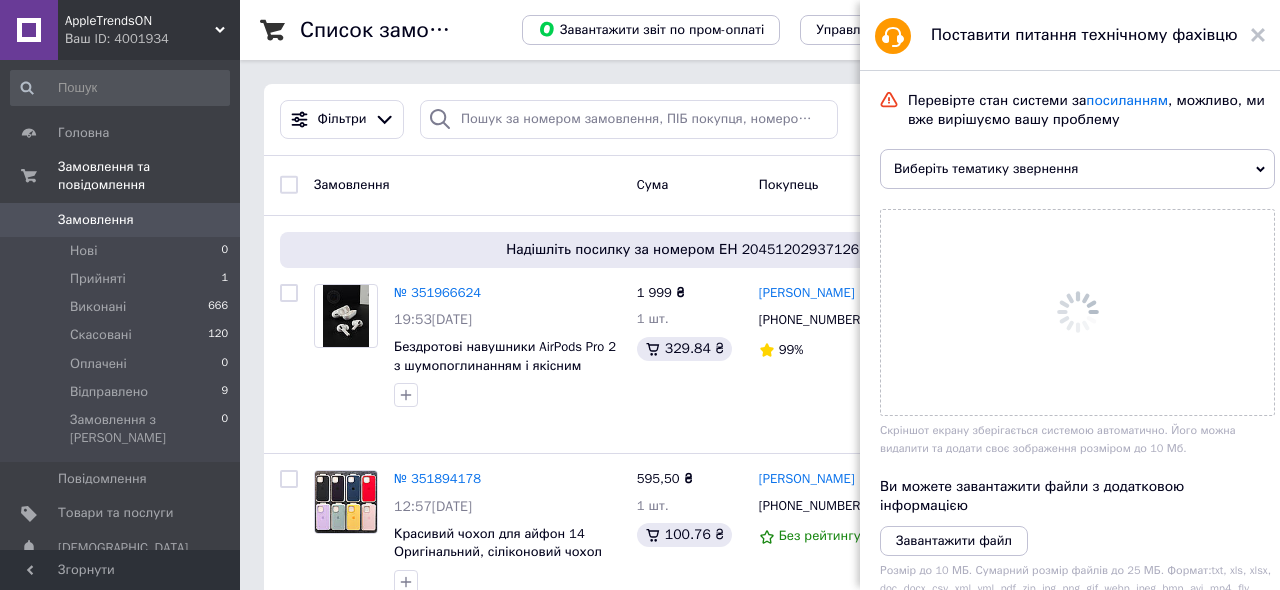 click 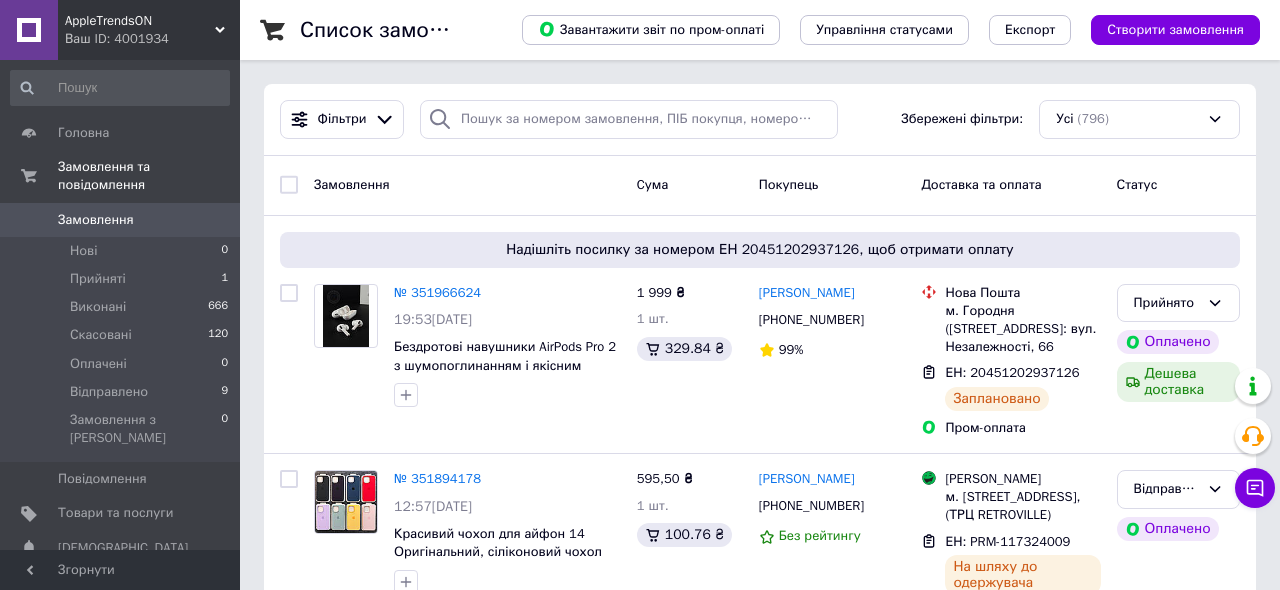 scroll, scrollTop: 447, scrollLeft: 0, axis: vertical 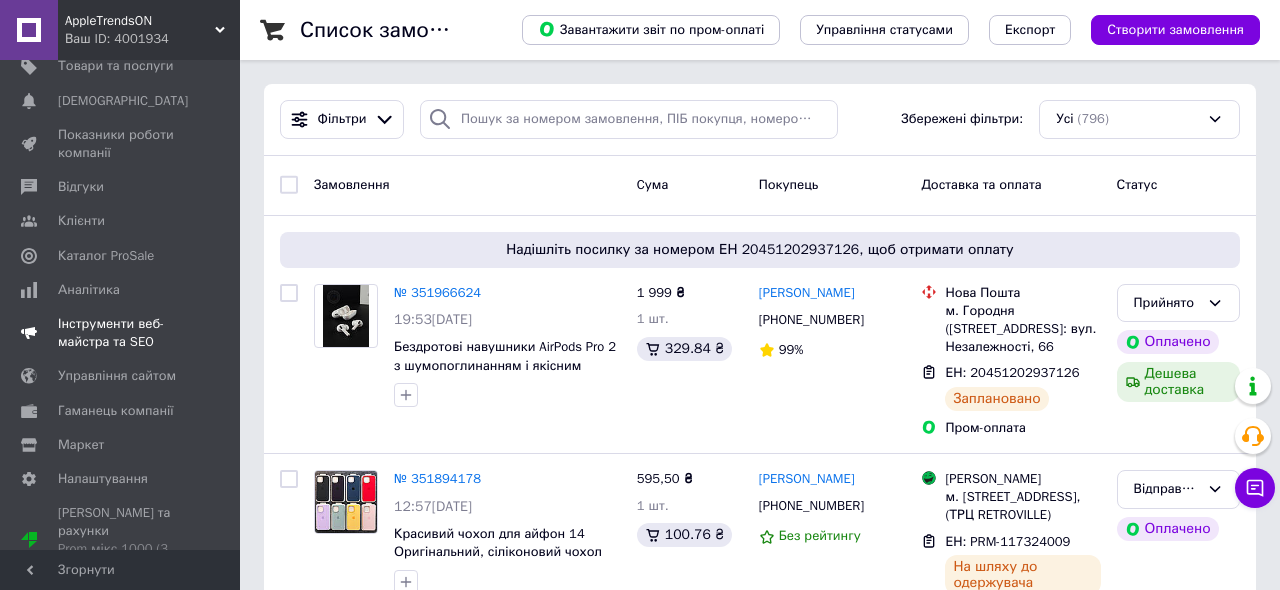 click on "Інструменти веб-майстра та SEO" at bounding box center (121, 333) 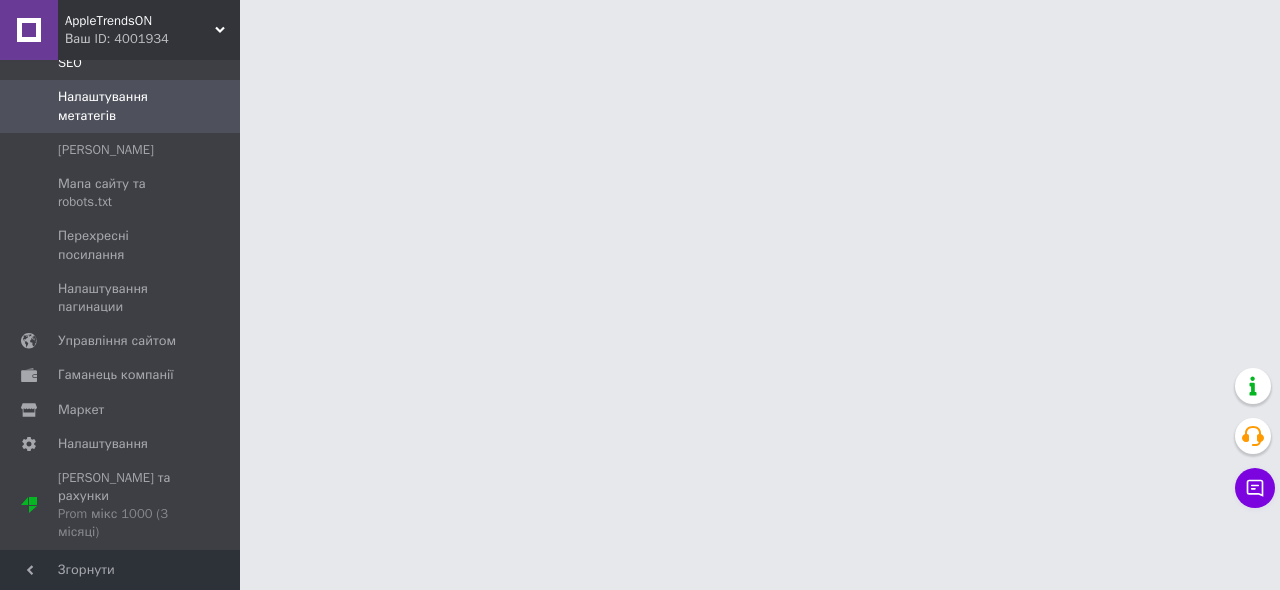 scroll, scrollTop: 171, scrollLeft: 0, axis: vertical 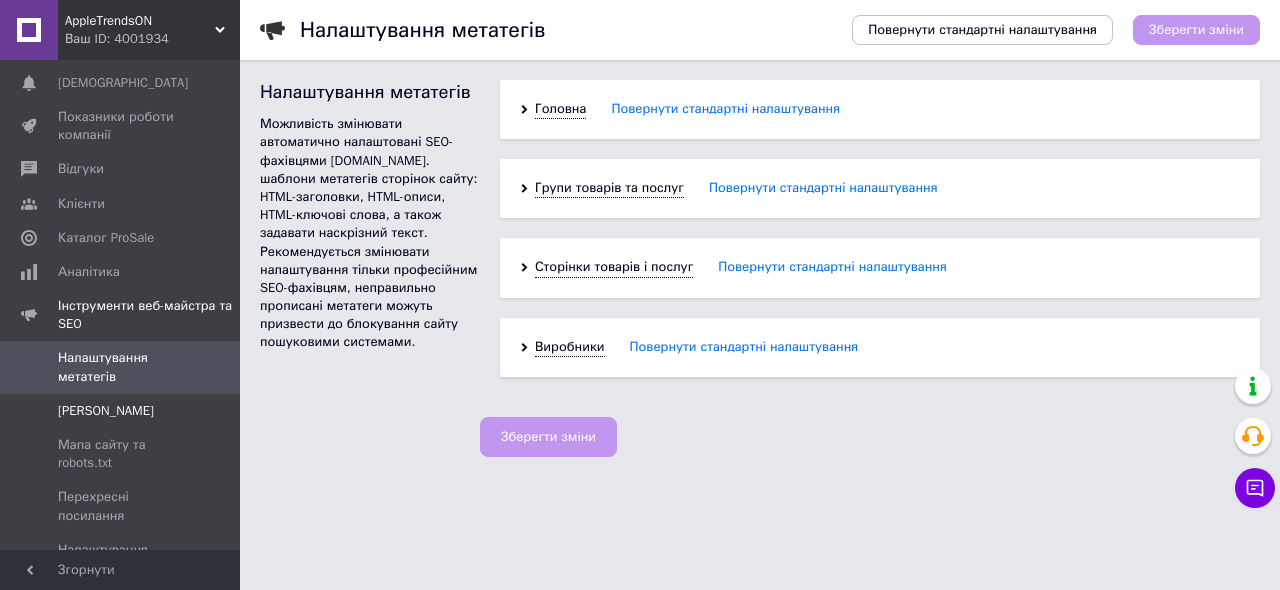 click on "Інструменти вебмайстра" at bounding box center (106, 411) 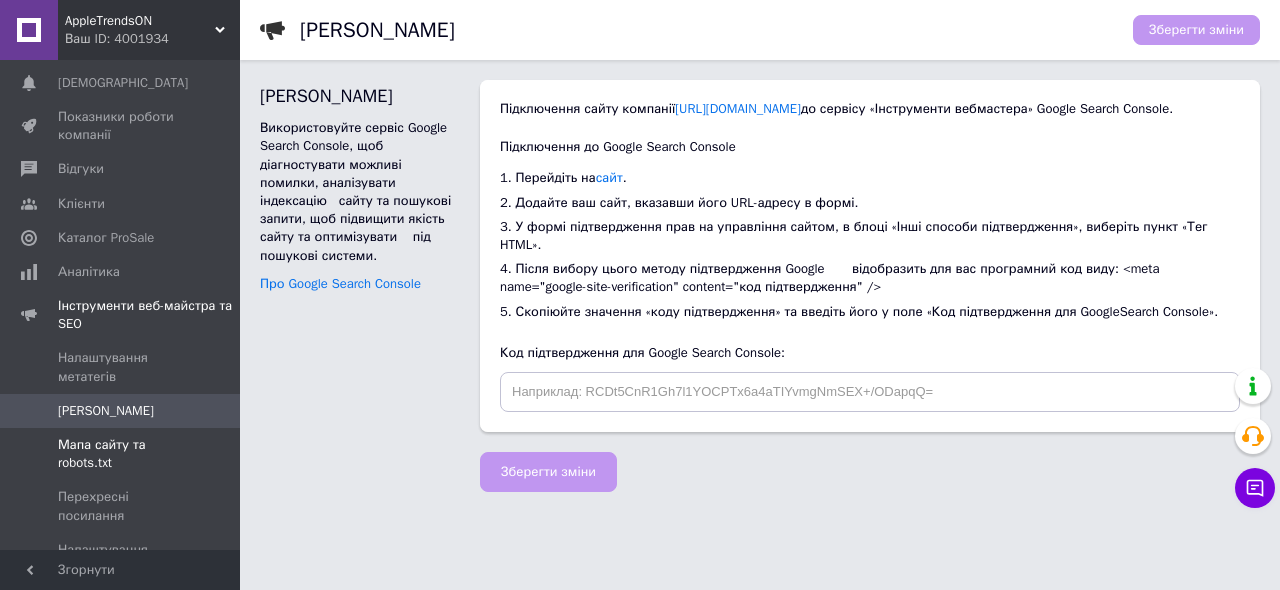 click on "Мапа сайту та robots.txt" at bounding box center [121, 454] 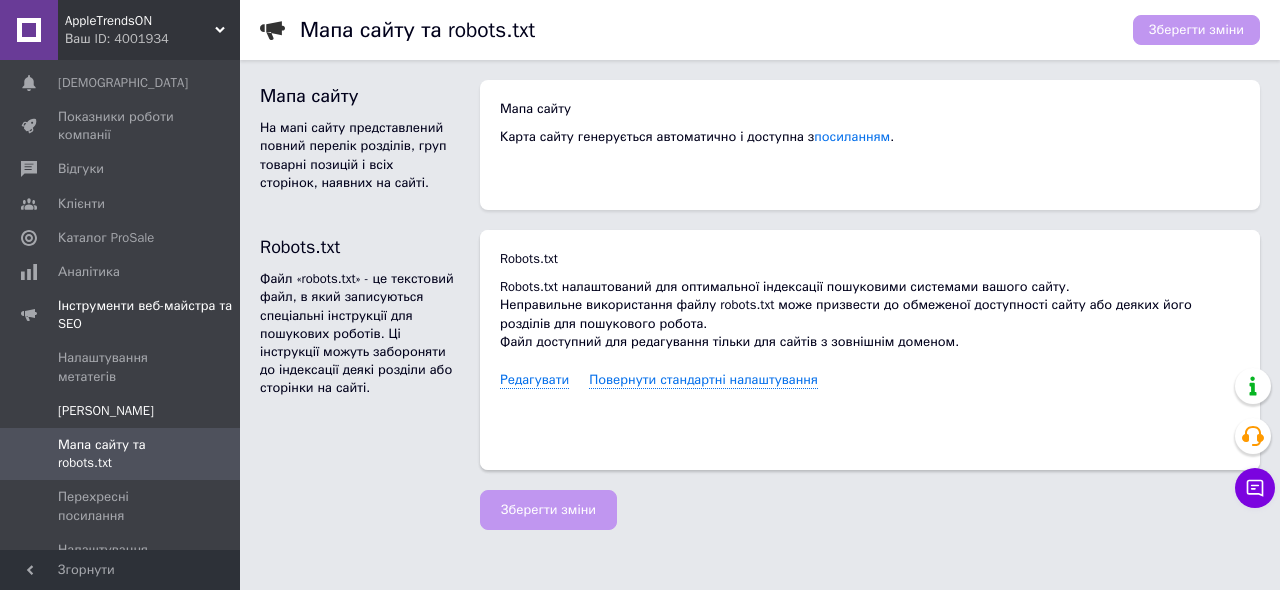 click on "Інструменти вебмайстра" at bounding box center [106, 411] 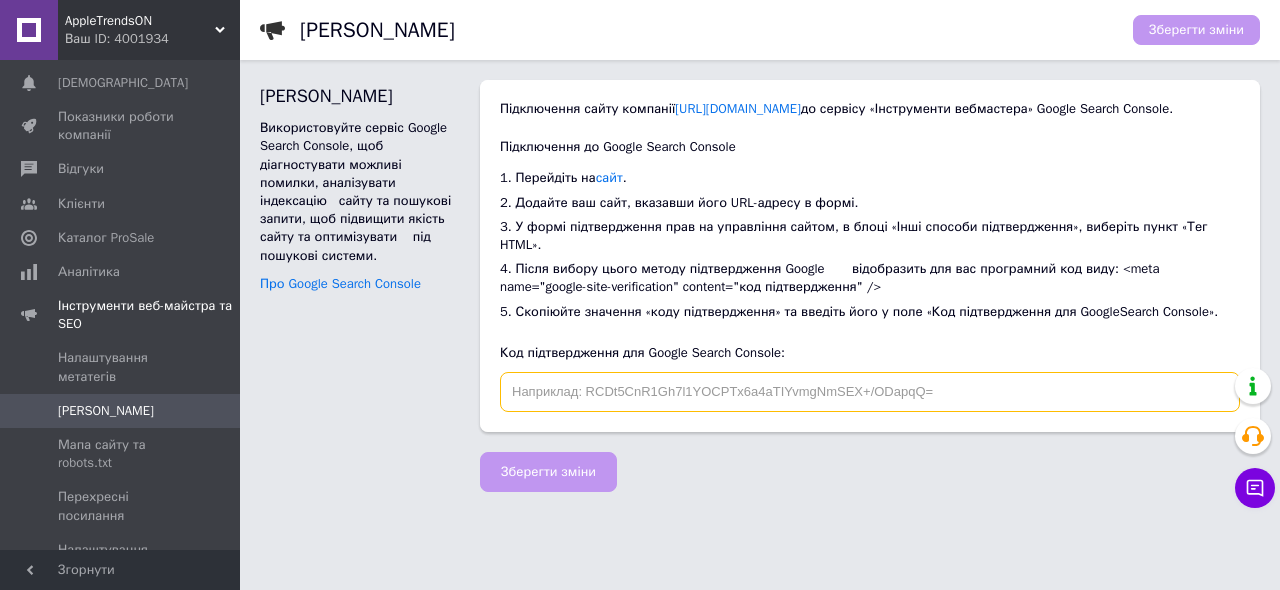 click at bounding box center (870, 392) 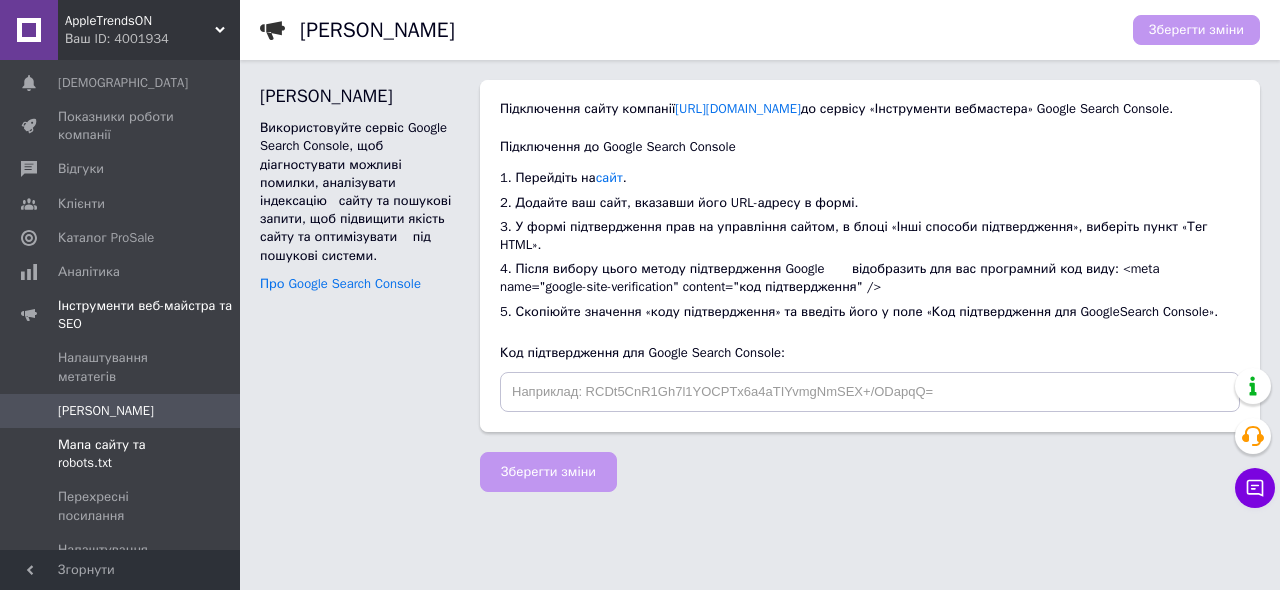 click on "Мапа сайту та robots.txt" at bounding box center [121, 454] 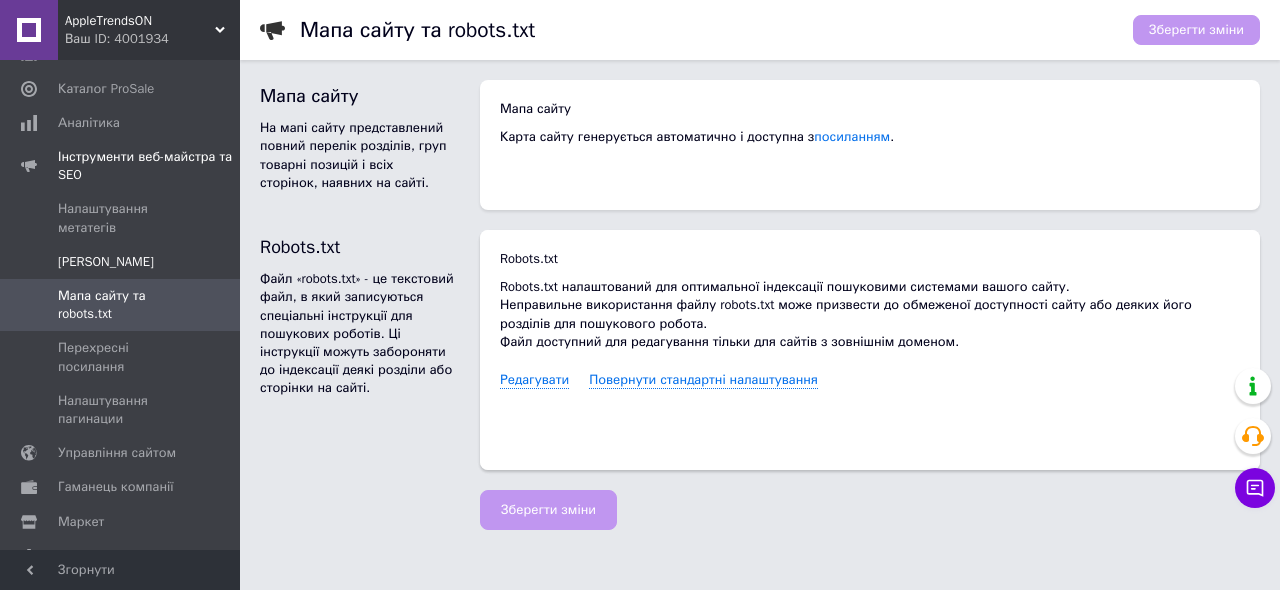 scroll, scrollTop: 361, scrollLeft: 0, axis: vertical 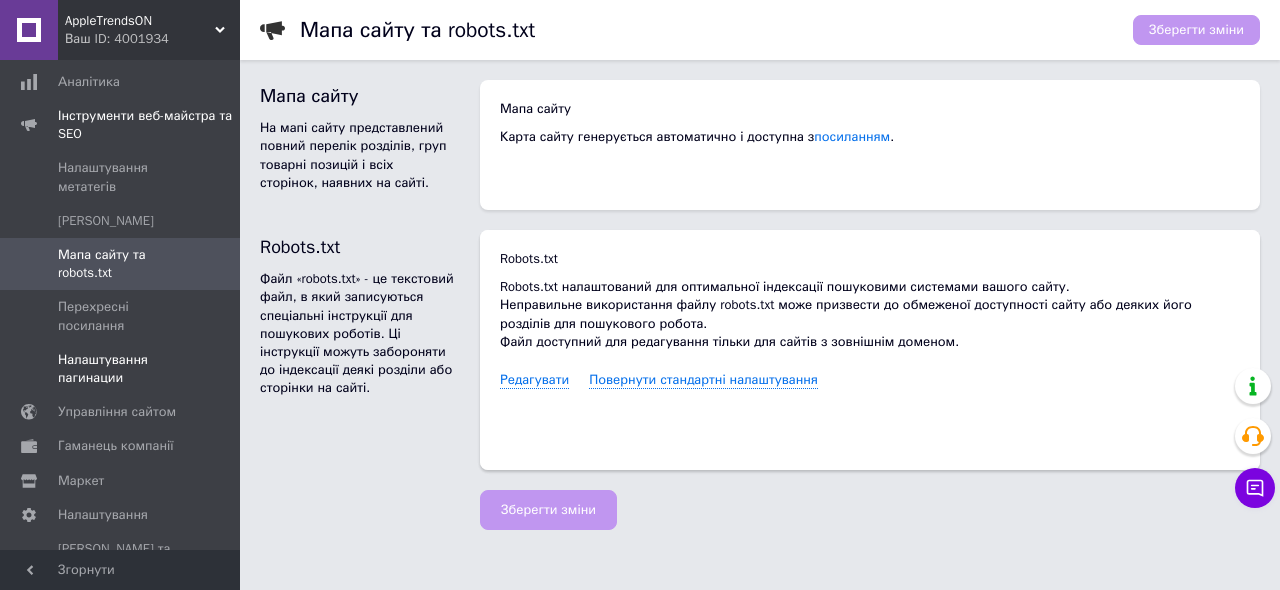 click on "Налаштування пагинации" at bounding box center [121, 369] 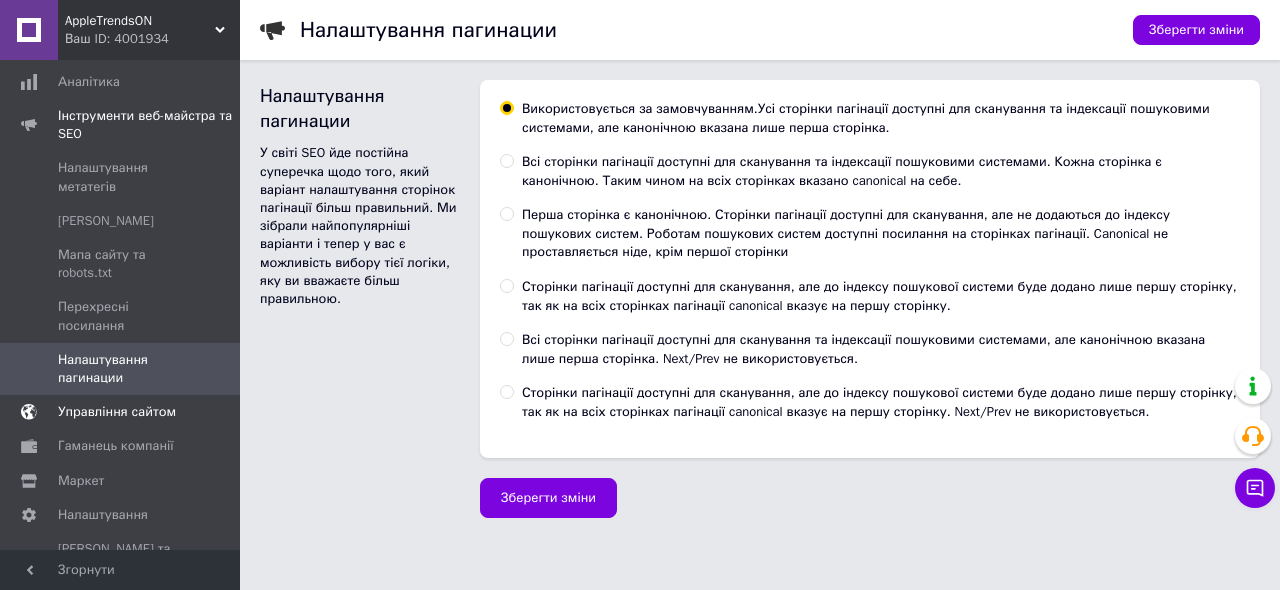 click on "Управління сайтом" at bounding box center (117, 412) 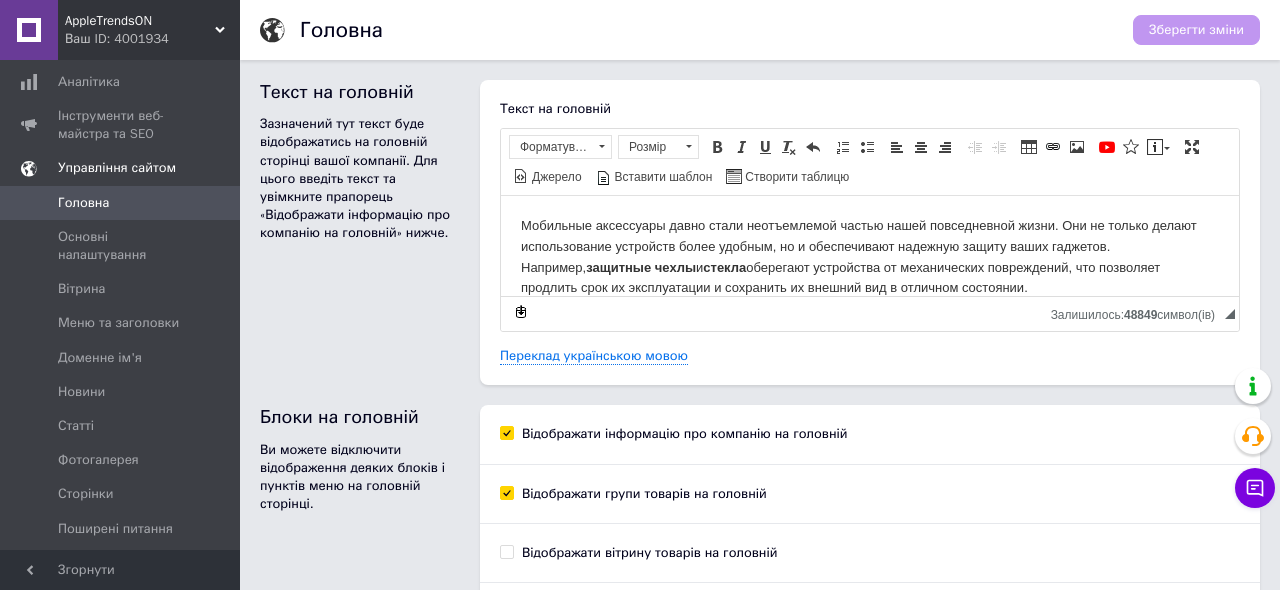scroll, scrollTop: 0, scrollLeft: 0, axis: both 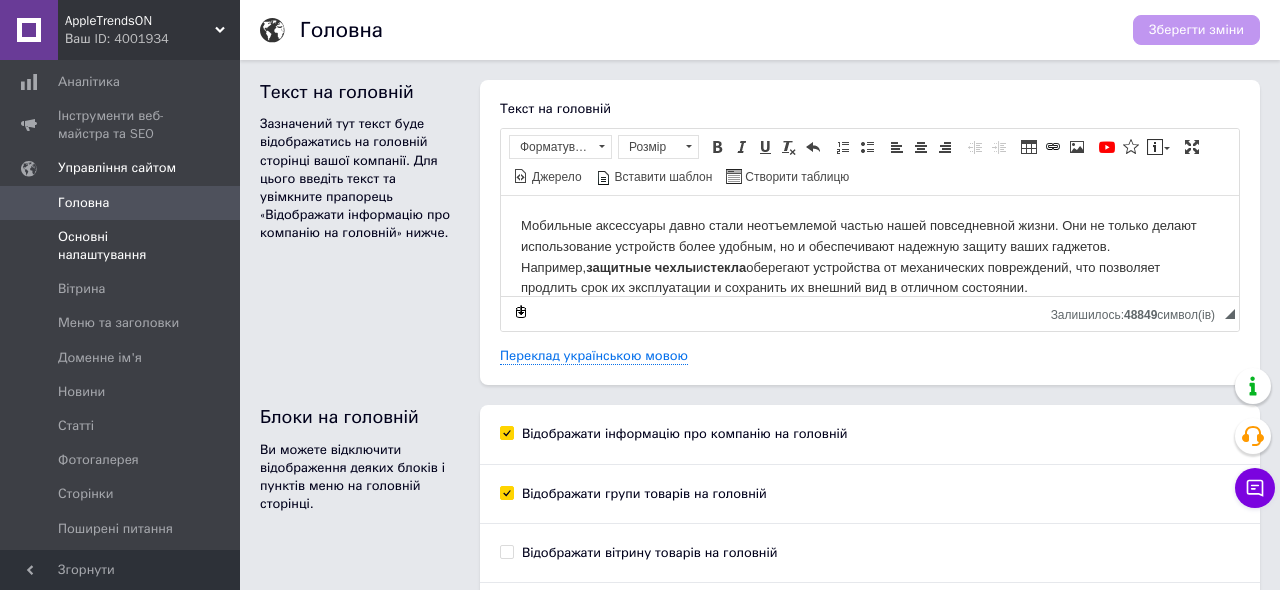 click on "Основні налаштування" at bounding box center (121, 246) 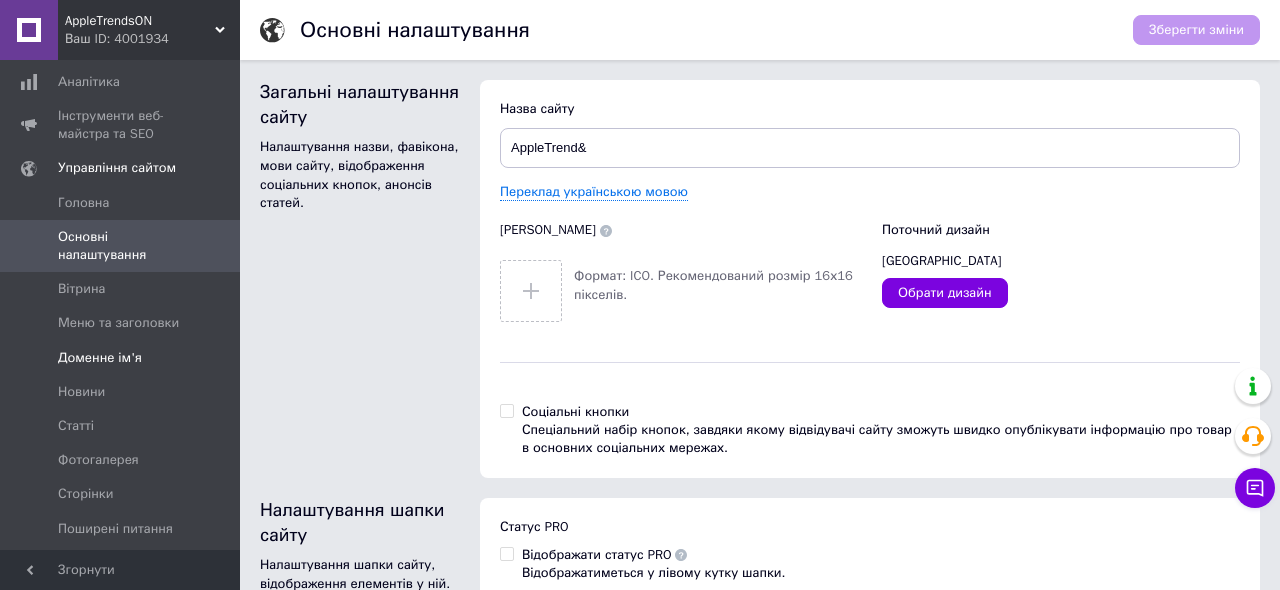 click on "Доменне ім'я" at bounding box center [120, 358] 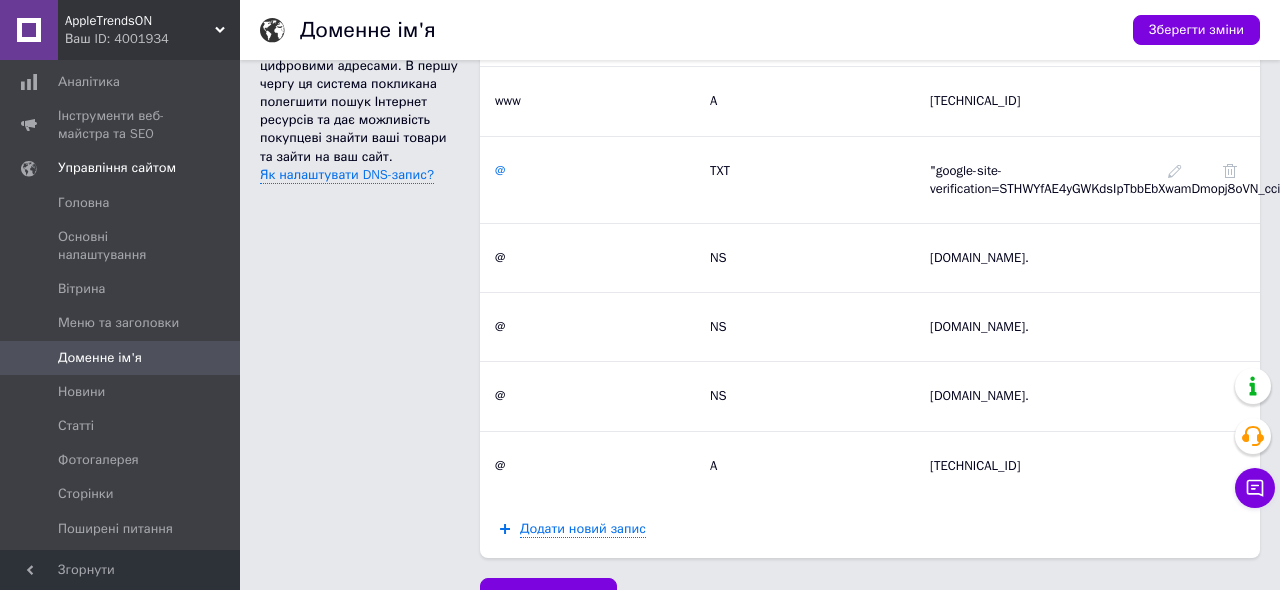 scroll, scrollTop: 845, scrollLeft: 0, axis: vertical 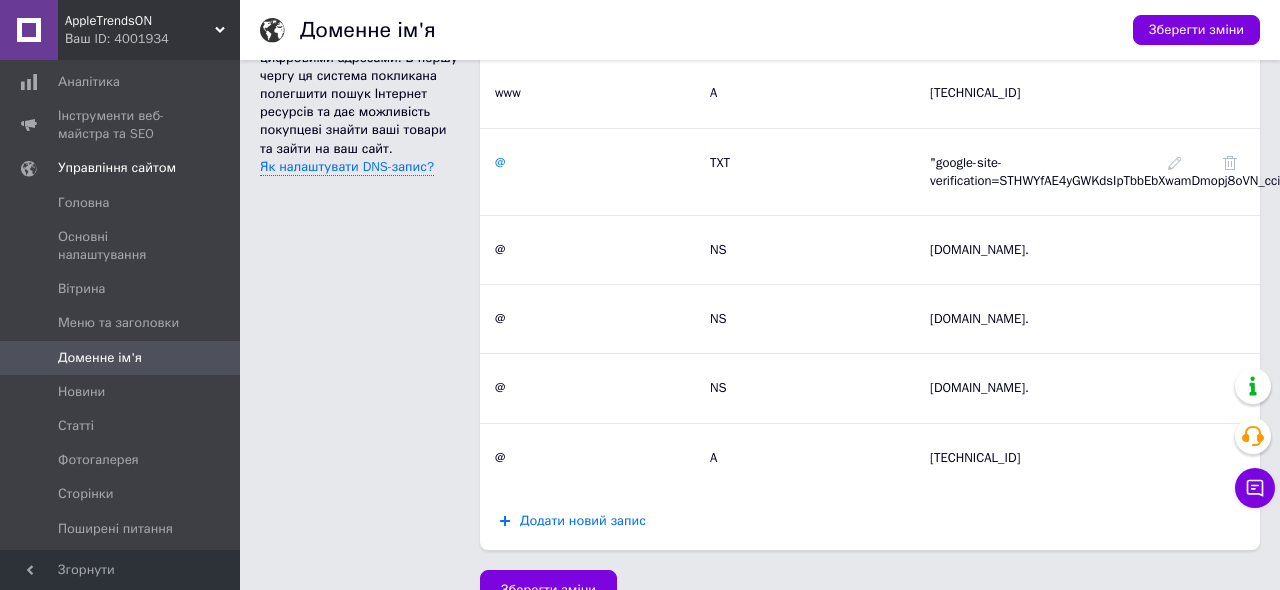 click on "Додати новий запис" at bounding box center (583, 521) 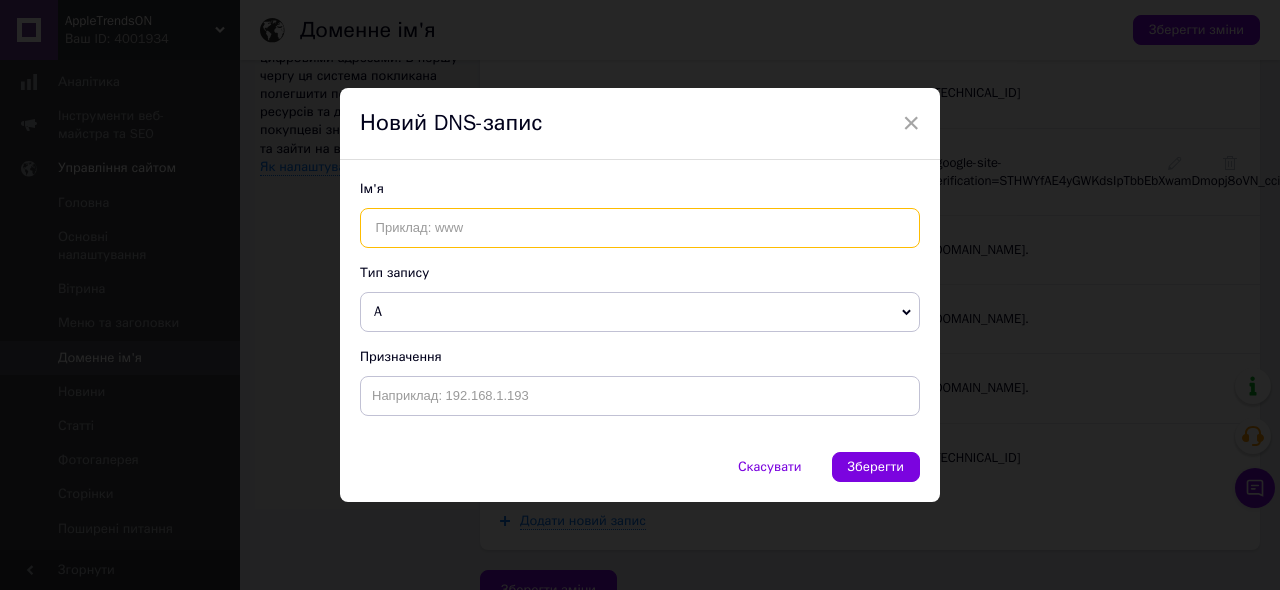 click at bounding box center [640, 228] 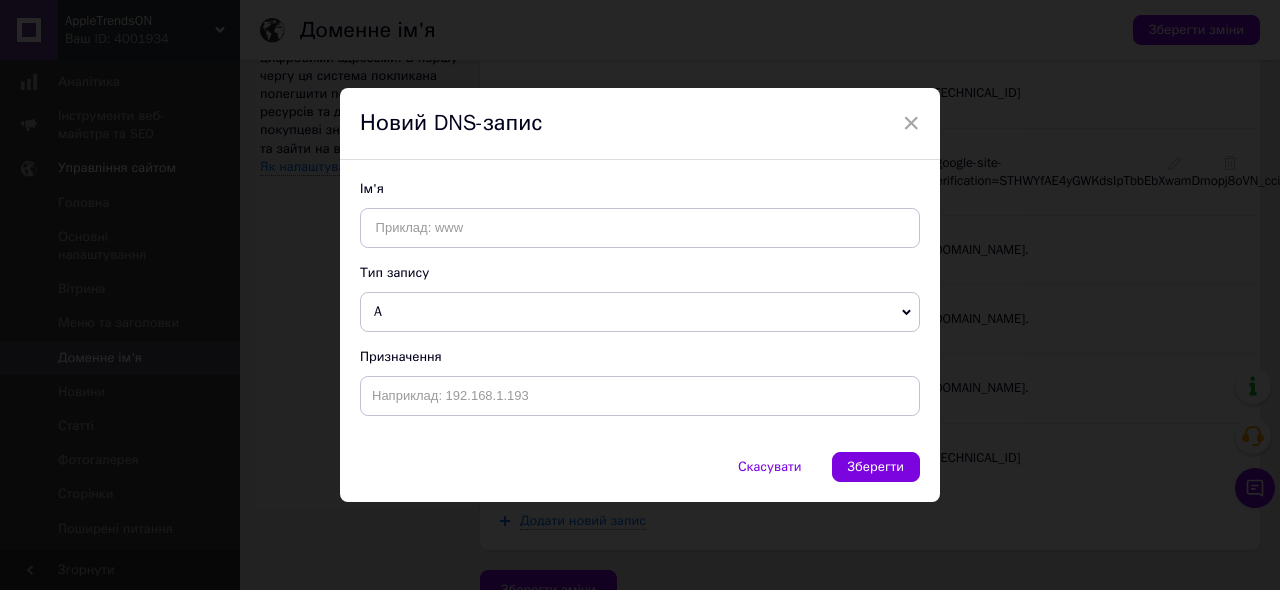 click on "A" at bounding box center [640, 312] 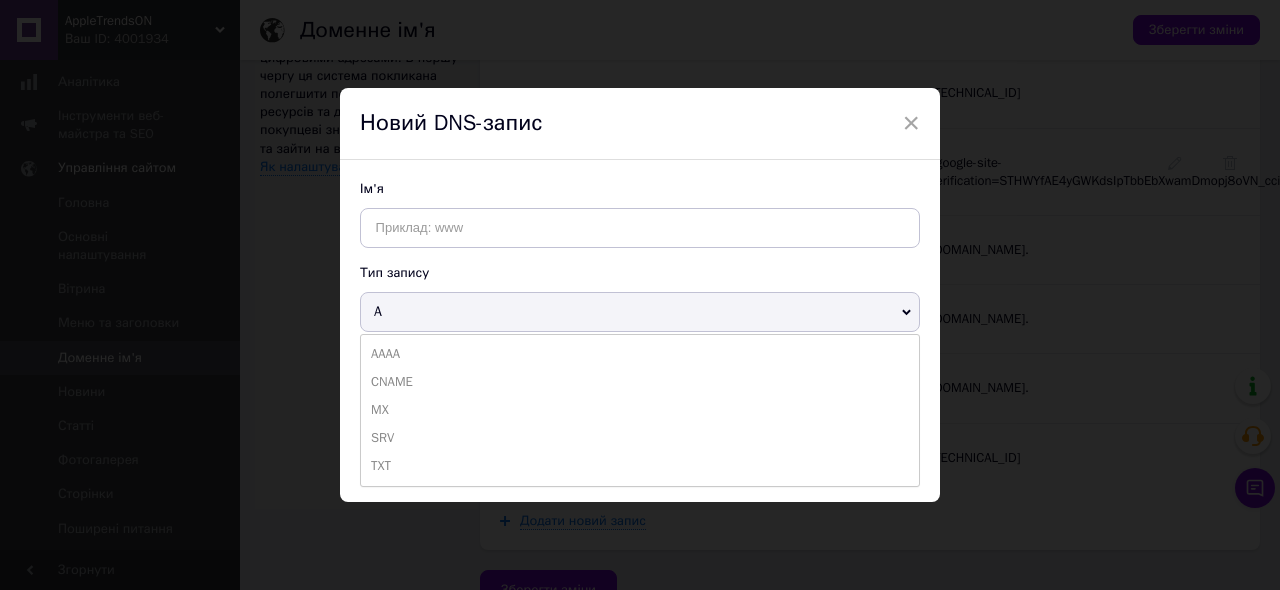 click on "A" at bounding box center [640, 312] 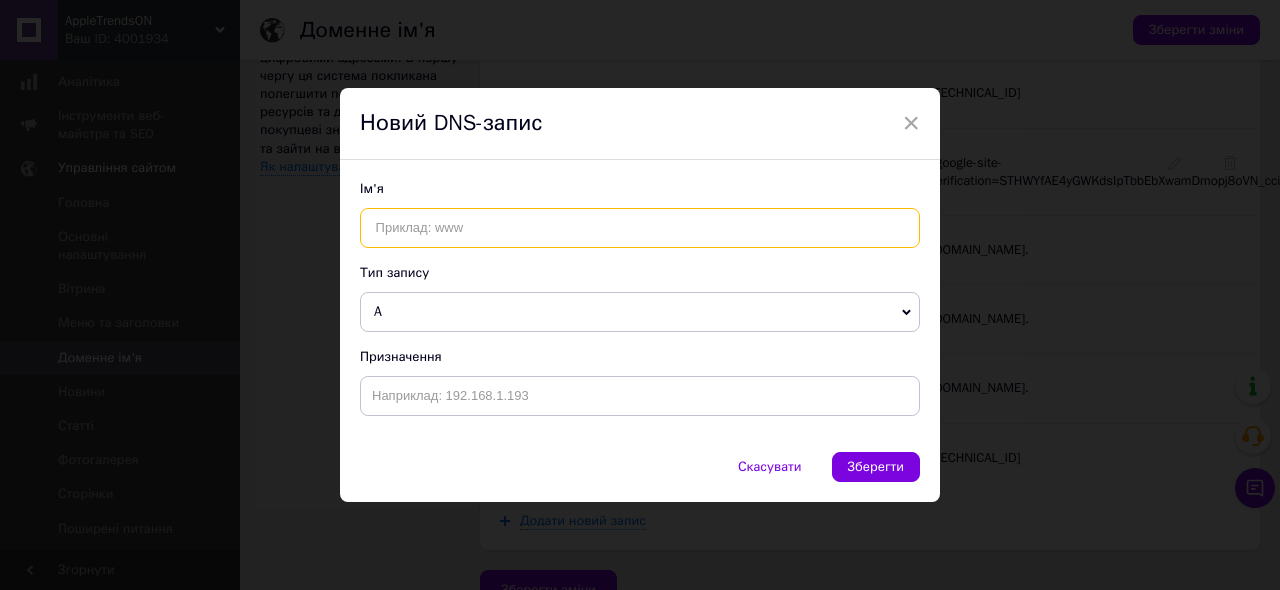 click at bounding box center [640, 228] 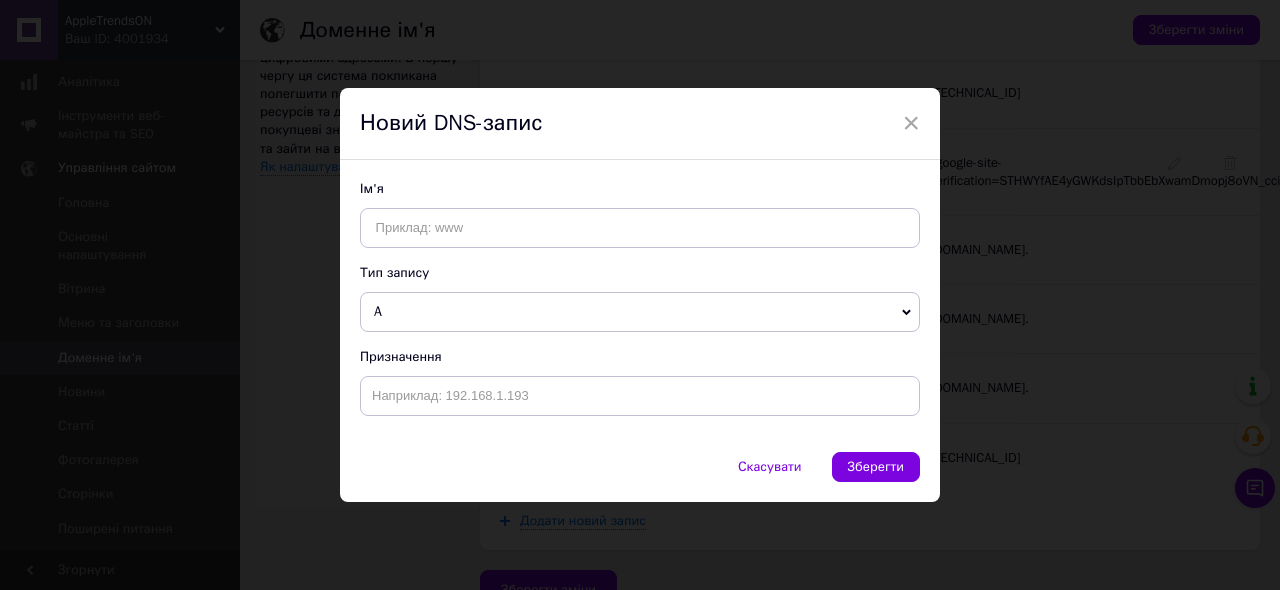 click on "A" at bounding box center (640, 312) 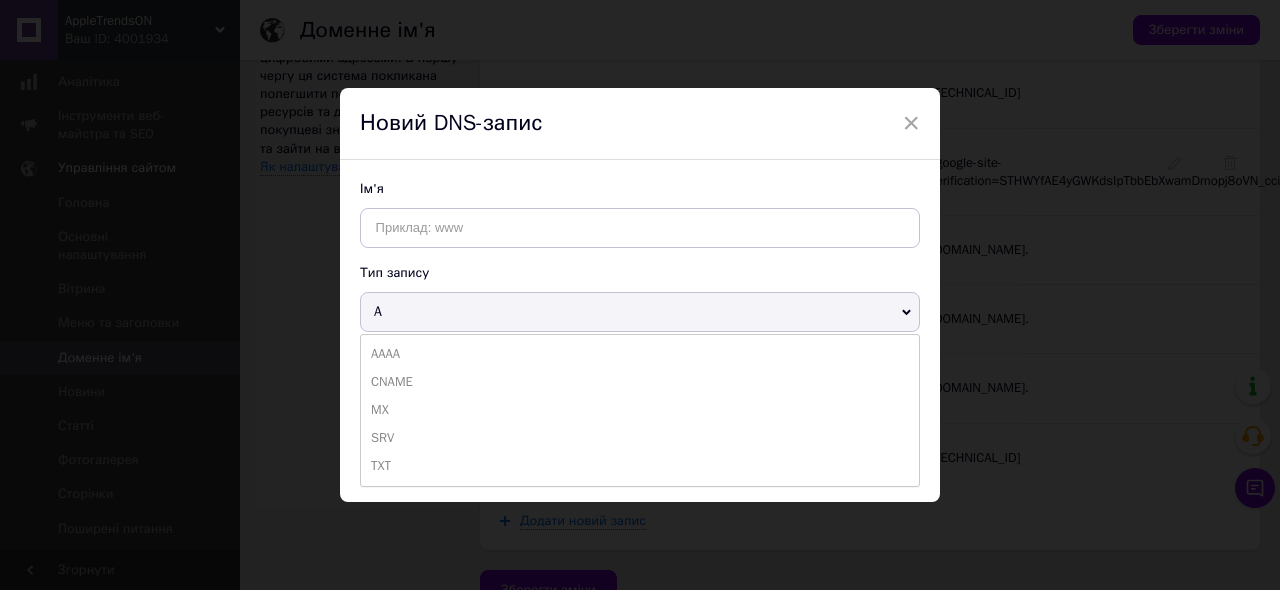 click on "× Новий DNS-запис Ім'я Тип запису A AAAA CNAME MX SRV TXT Призначення Скасувати   Зберегти" at bounding box center (640, 295) 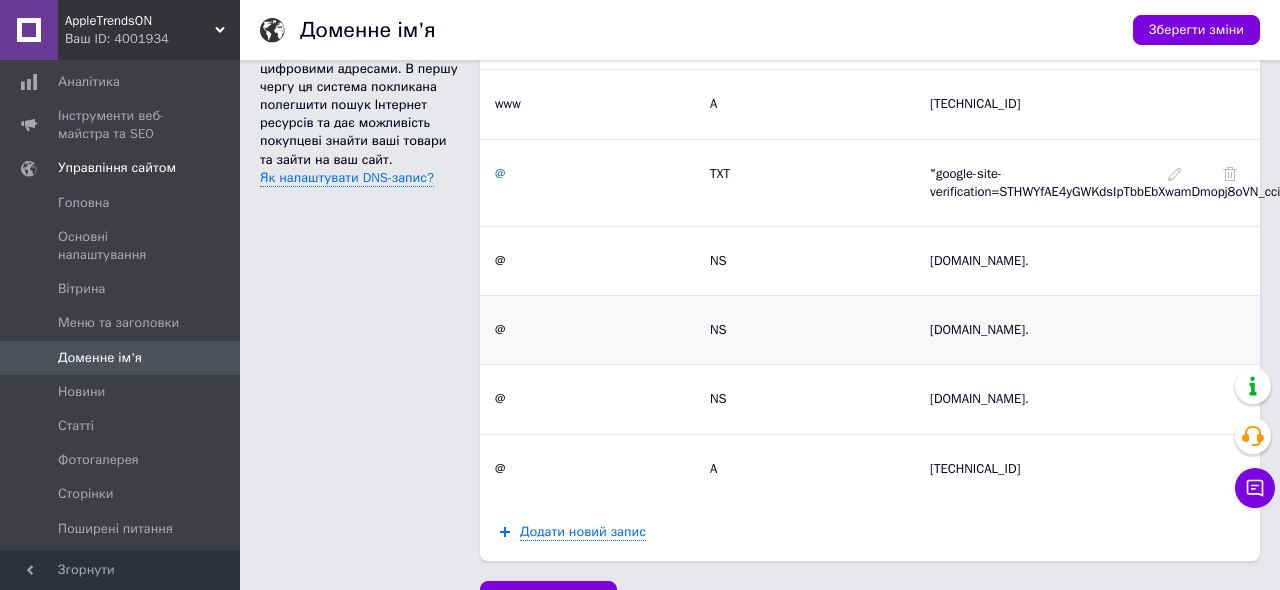 scroll, scrollTop: 845, scrollLeft: 0, axis: vertical 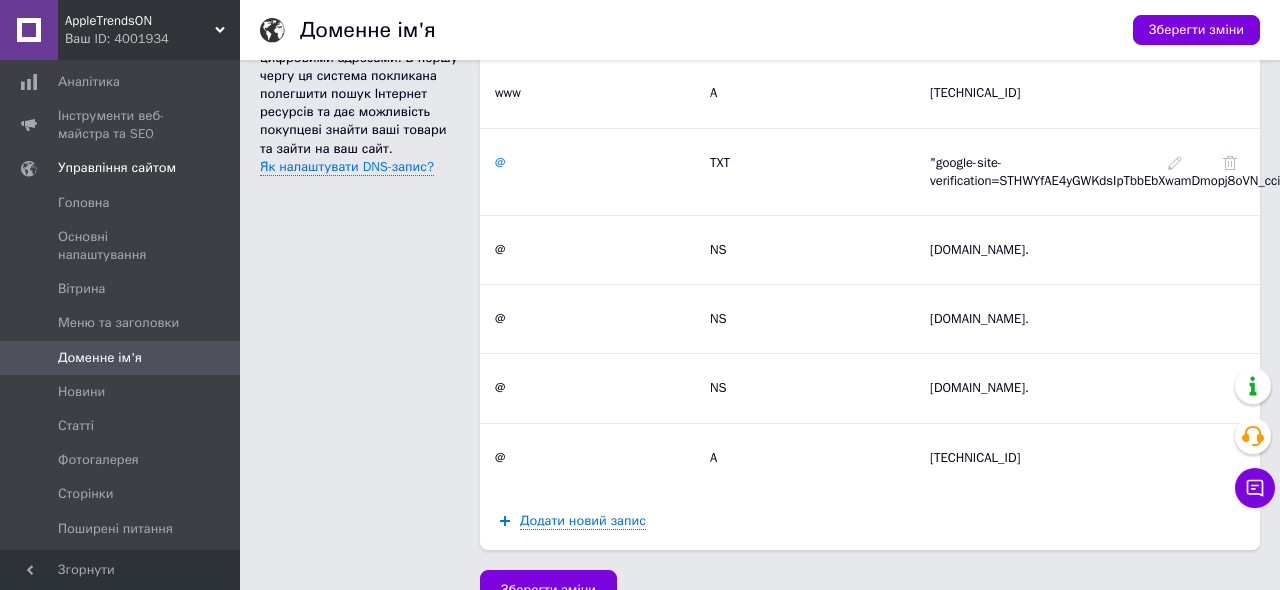 click on "Додати новий запис" at bounding box center [870, 521] 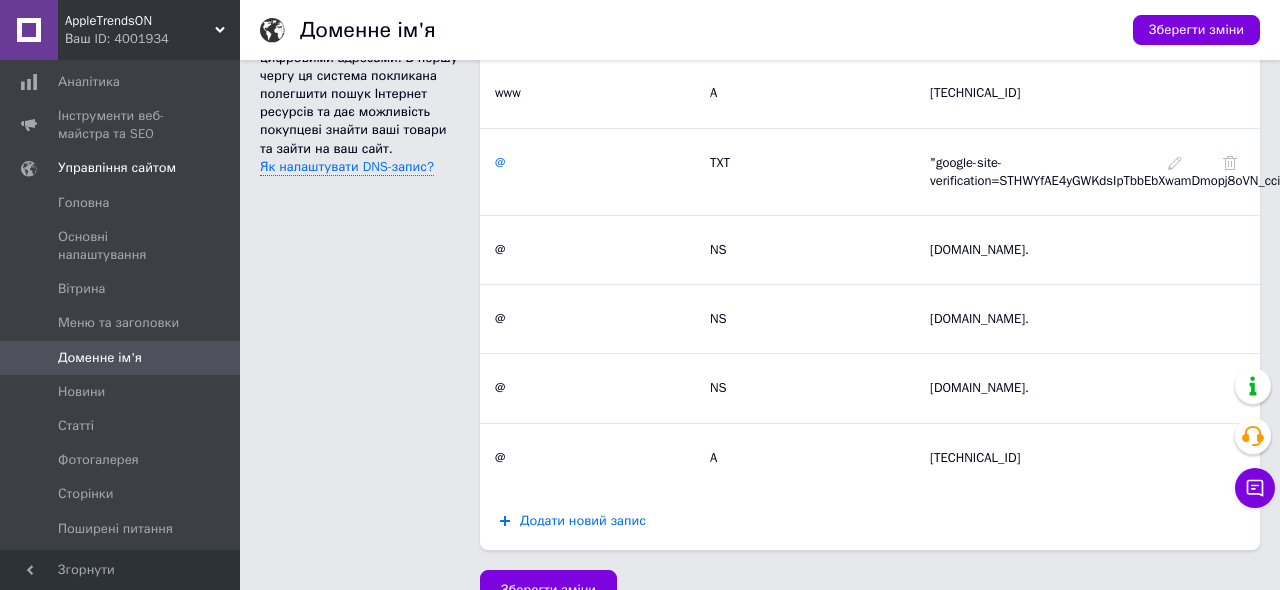 click on "Додати новий запис" at bounding box center [583, 521] 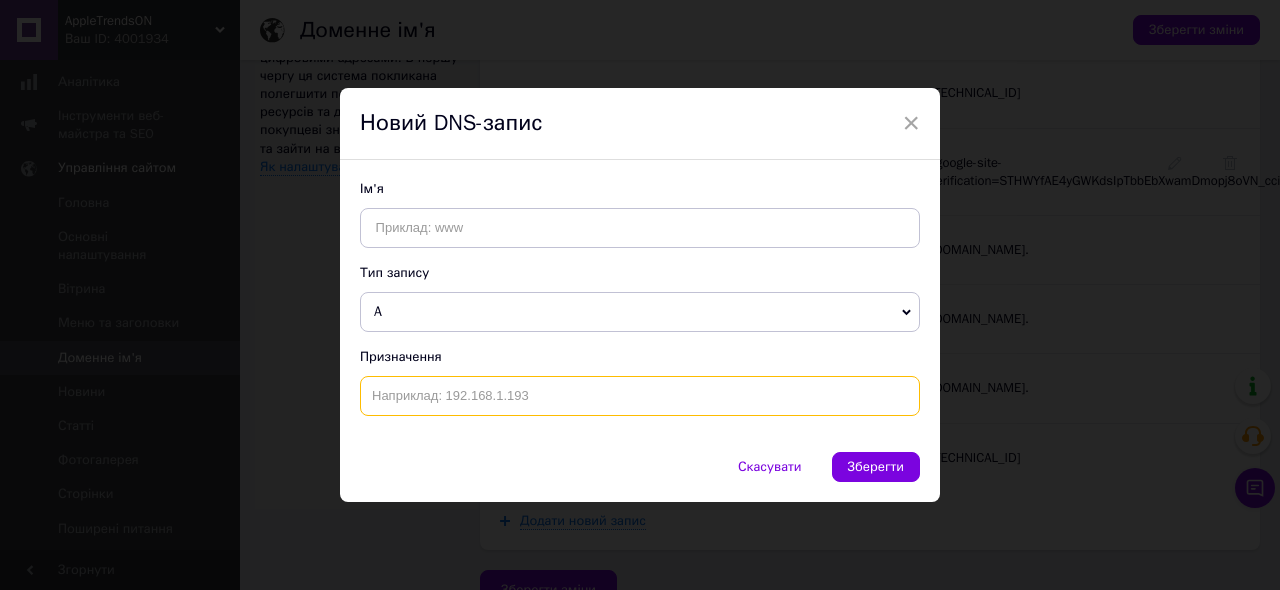 click at bounding box center [640, 396] 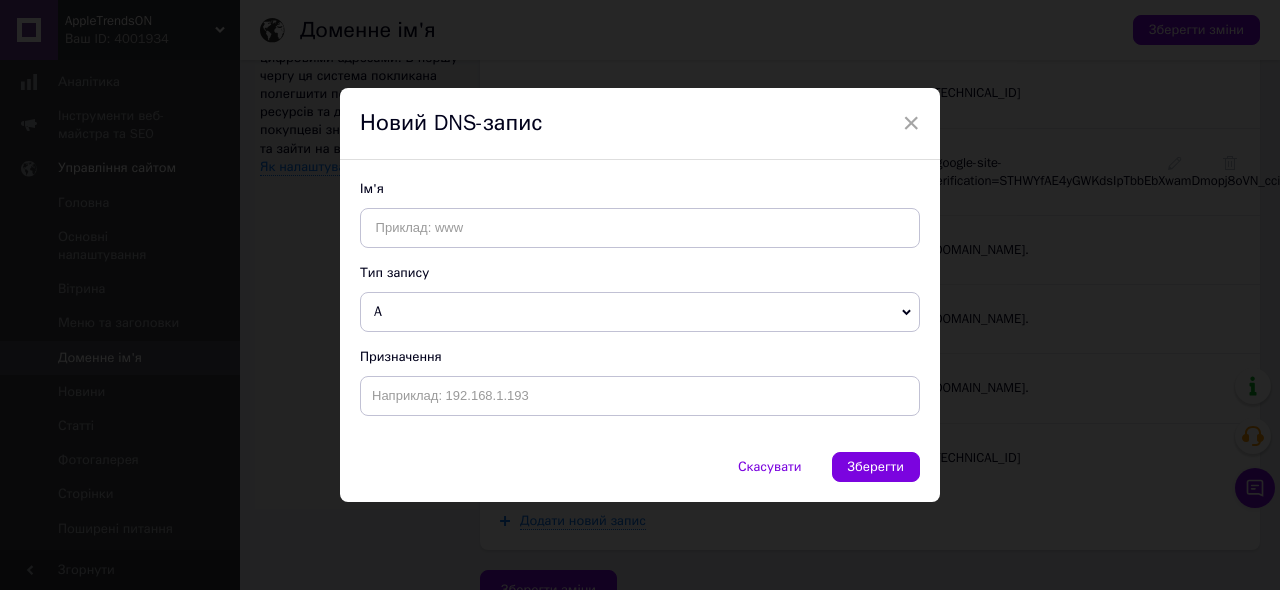 click on "A" at bounding box center [640, 312] 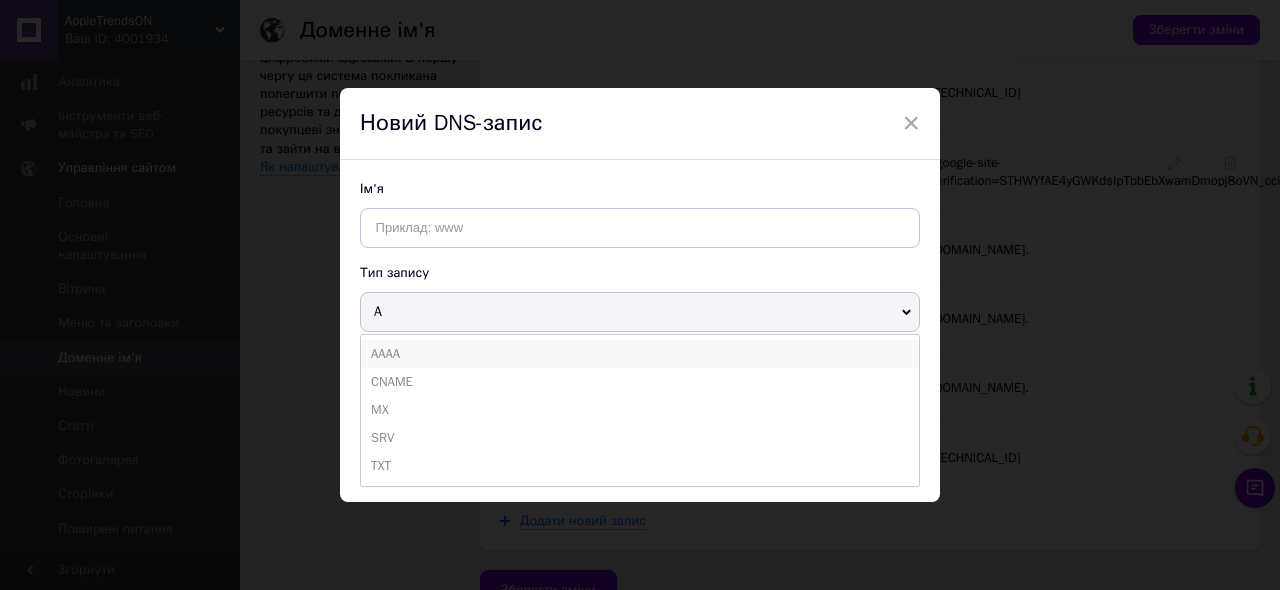 click on "AAAA" at bounding box center (640, 354) 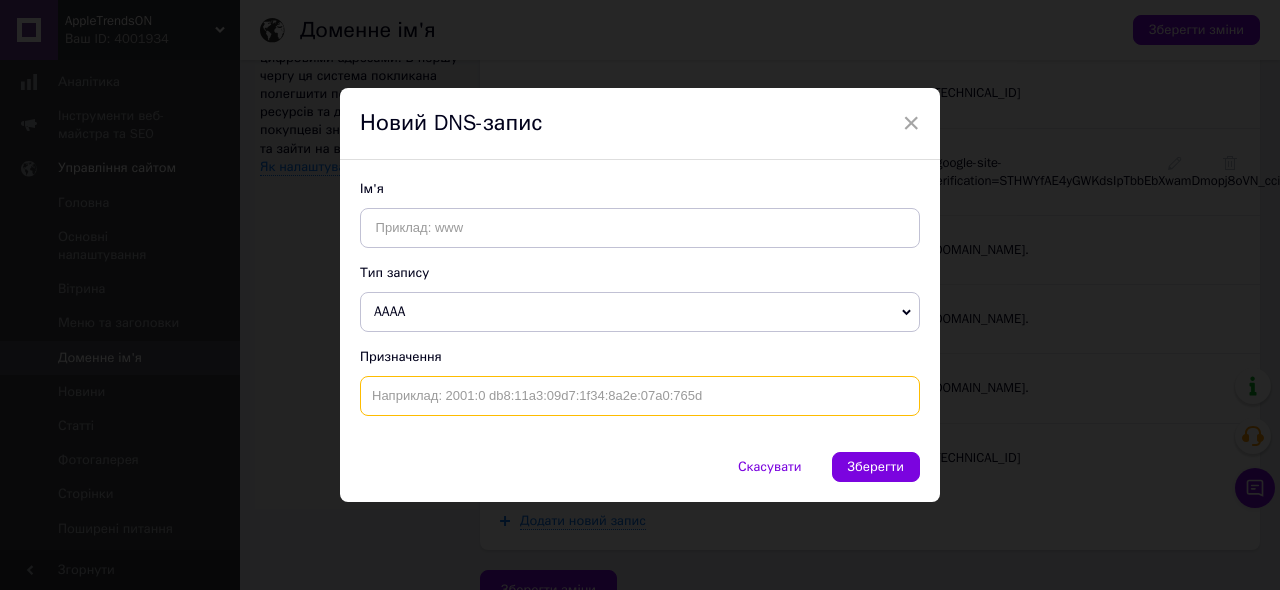 click at bounding box center (640, 396) 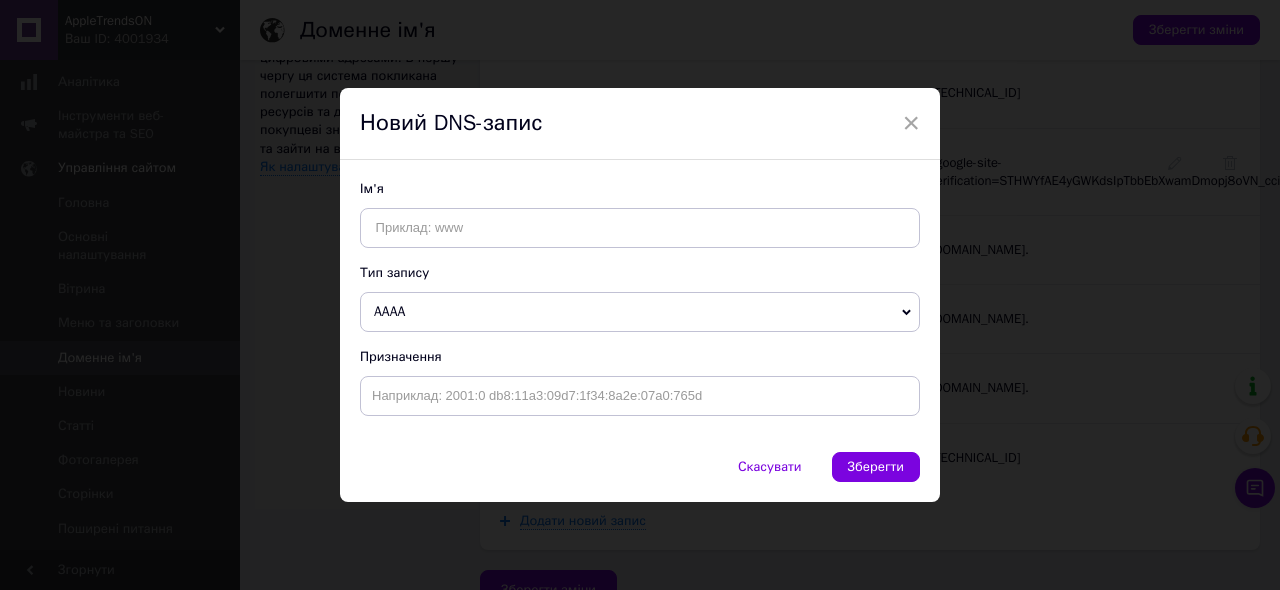 click on "AAAA" at bounding box center (640, 312) 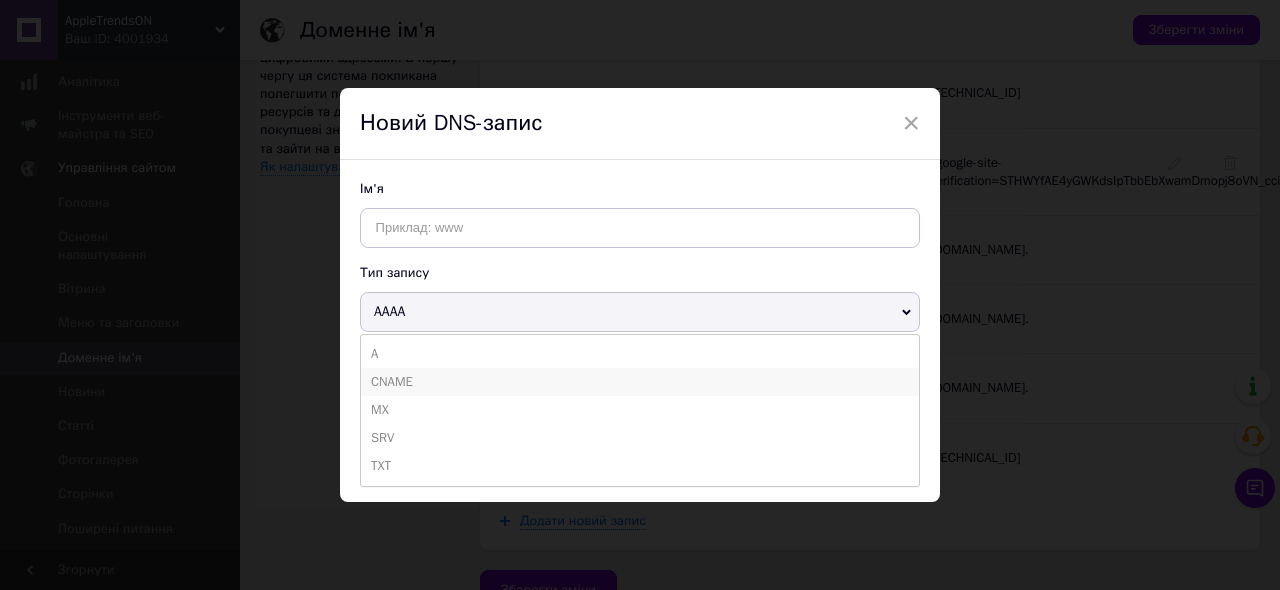 click on "CNAME" at bounding box center [640, 382] 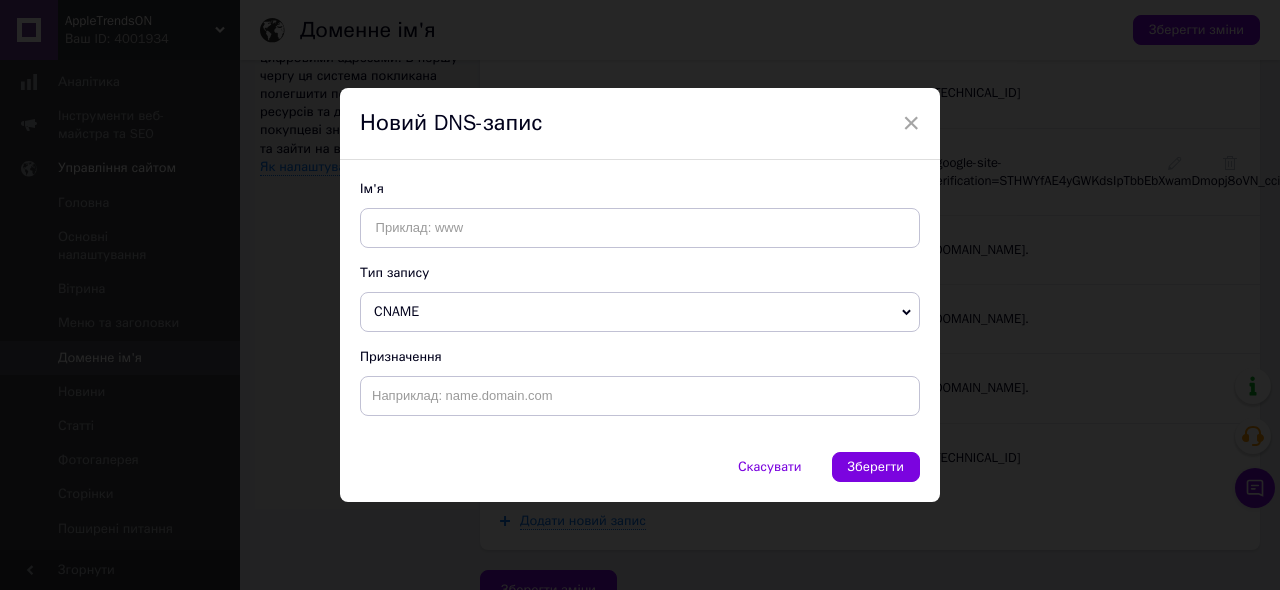 click on "CNAME" at bounding box center [640, 312] 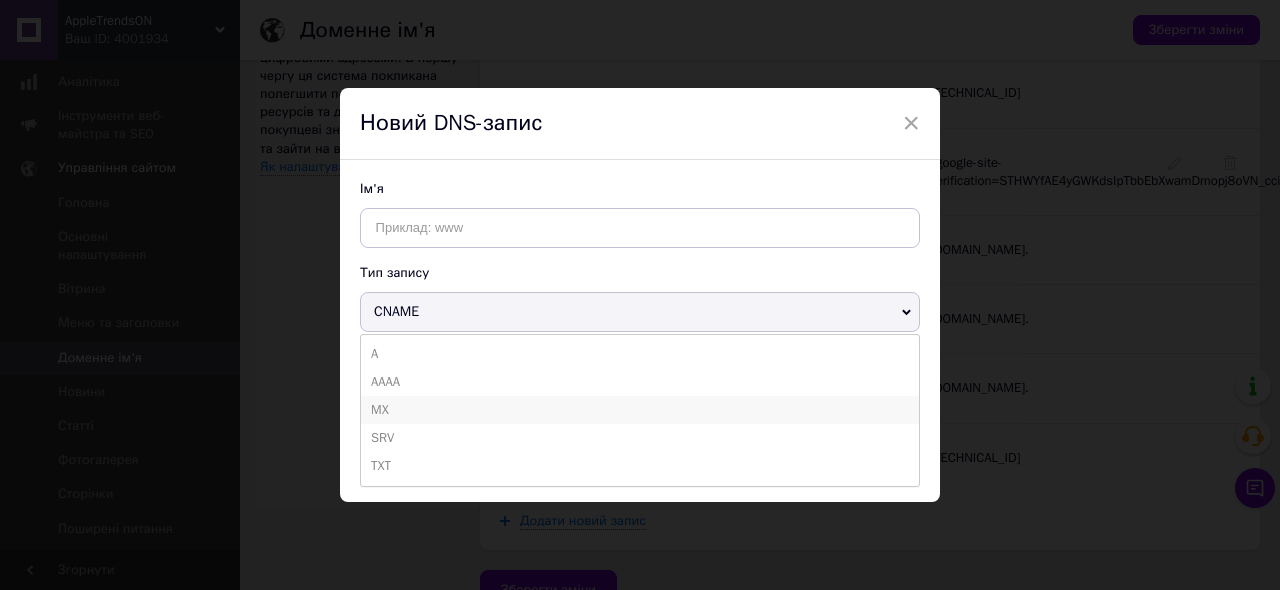 click on "MX" at bounding box center (640, 410) 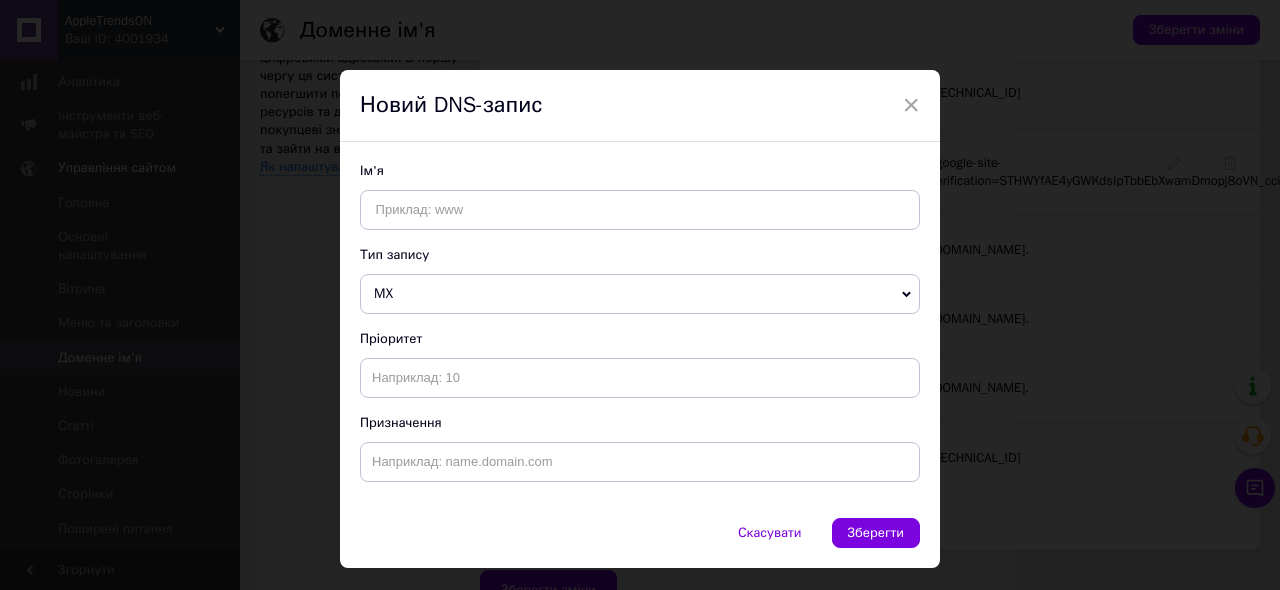 click on "MX" at bounding box center (640, 294) 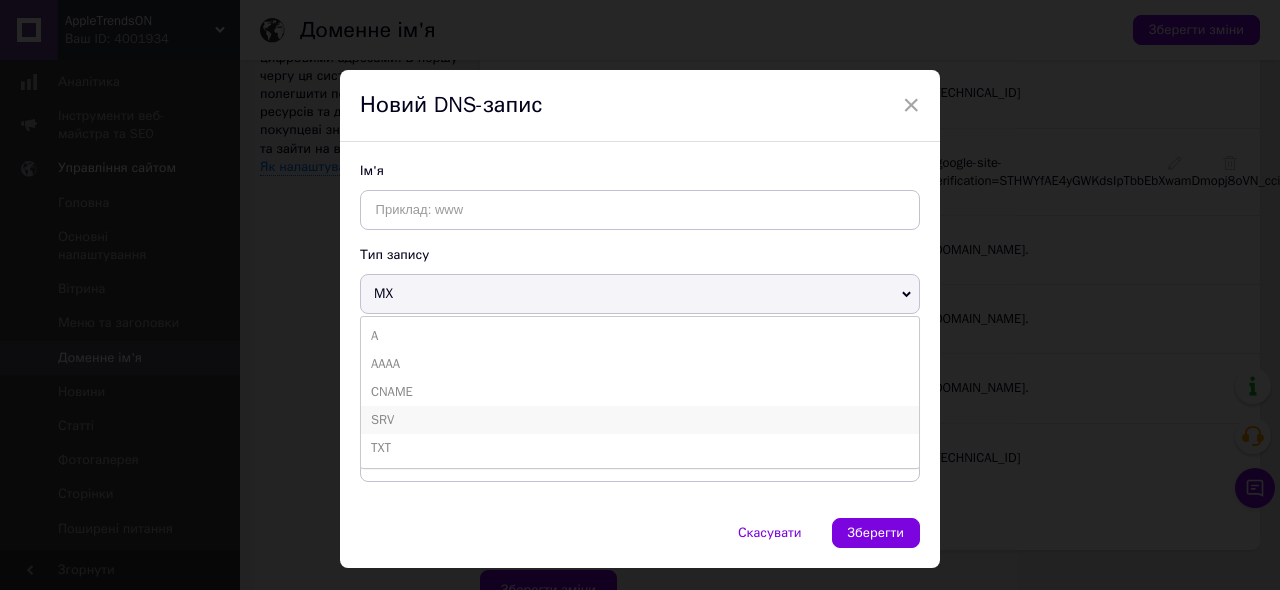 scroll, scrollTop: 45, scrollLeft: 0, axis: vertical 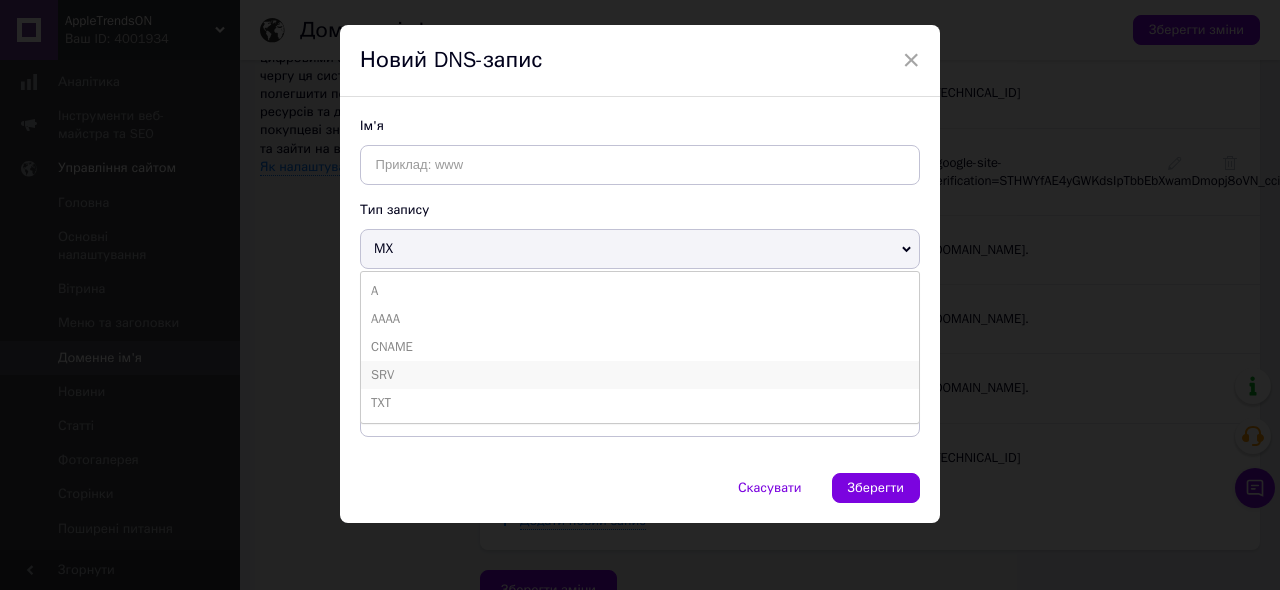 click on "SRV" at bounding box center (640, 375) 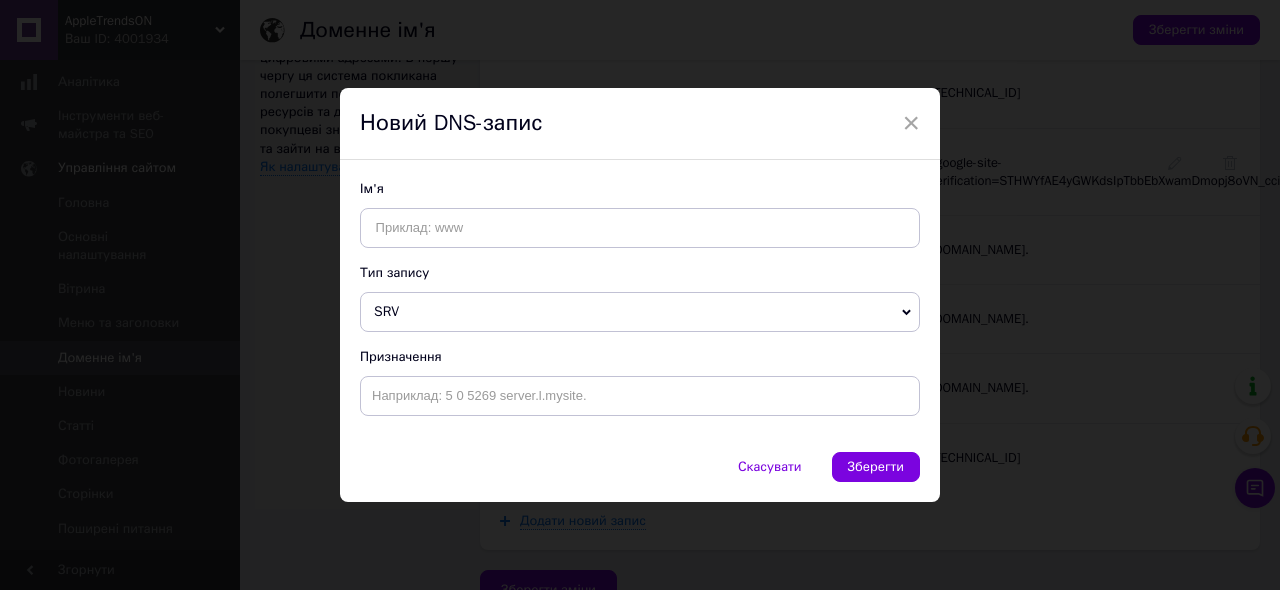 click on "SRV" at bounding box center [640, 312] 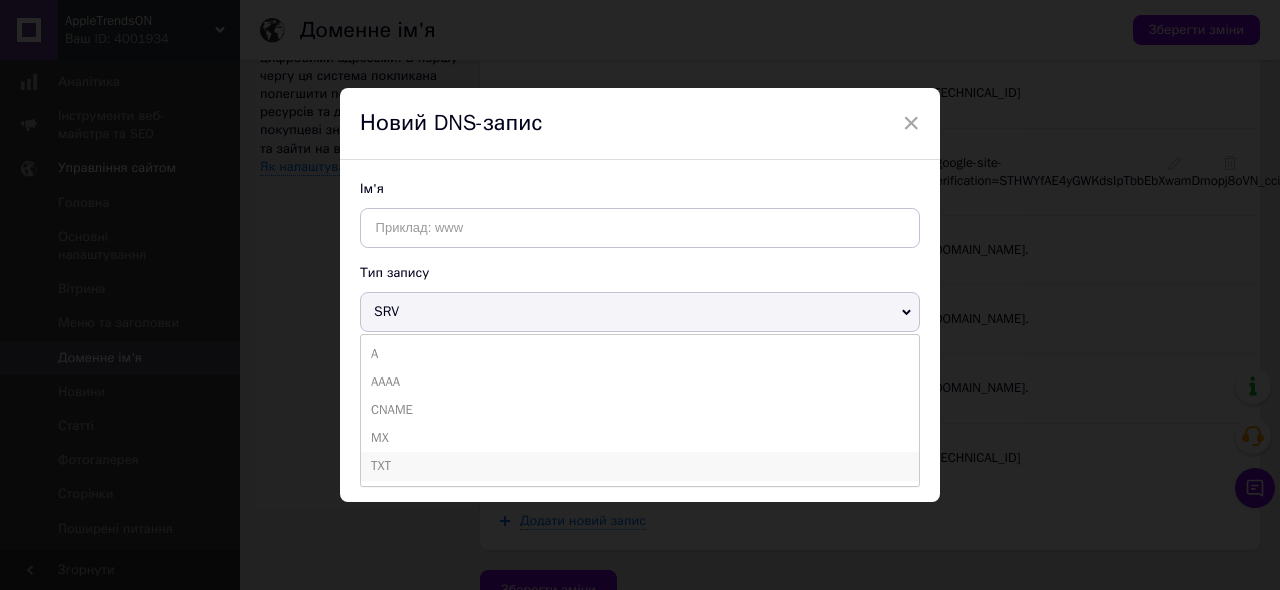 click on "TXT" at bounding box center (640, 466) 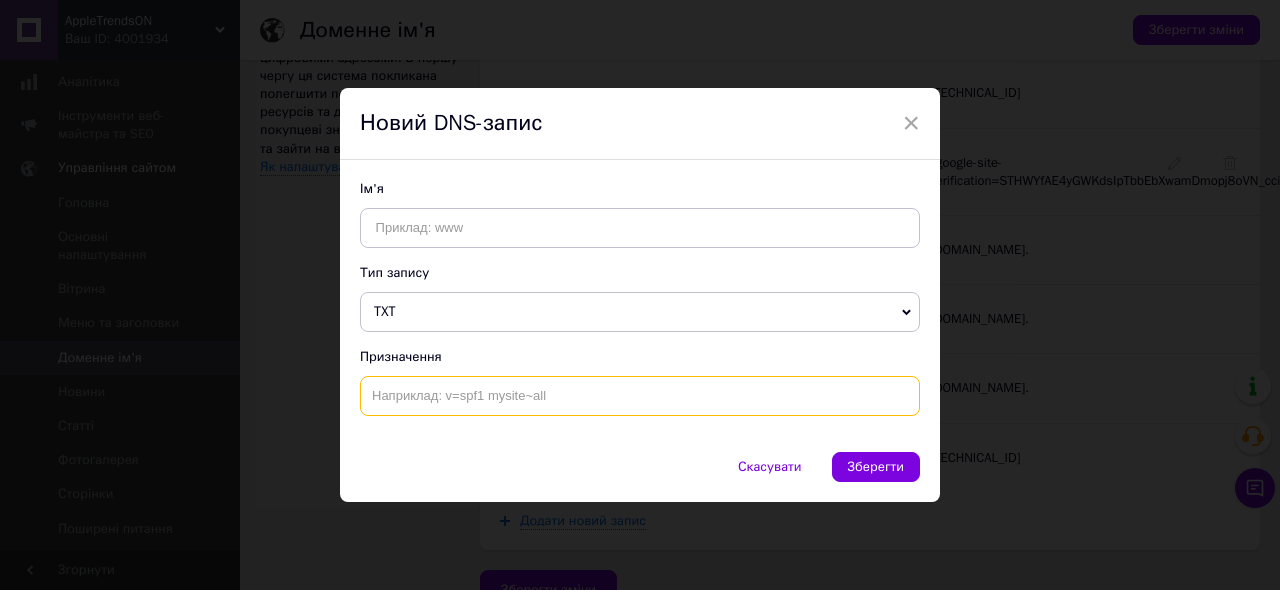click at bounding box center [640, 396] 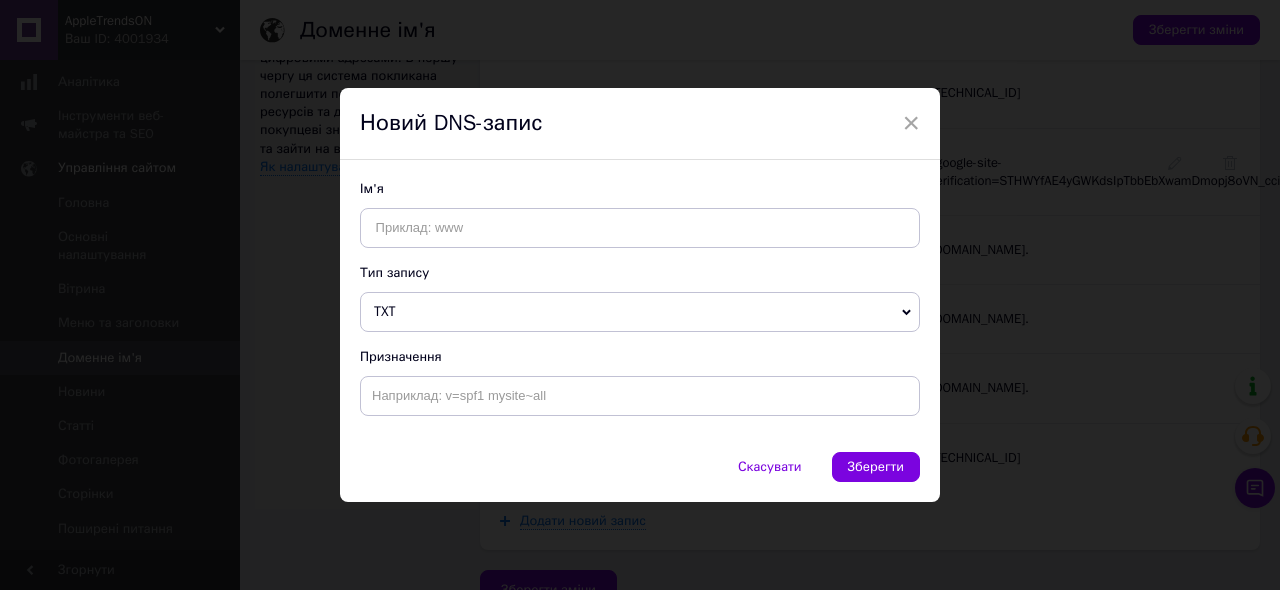 click on "Новий DNS-запис" at bounding box center [640, 124] 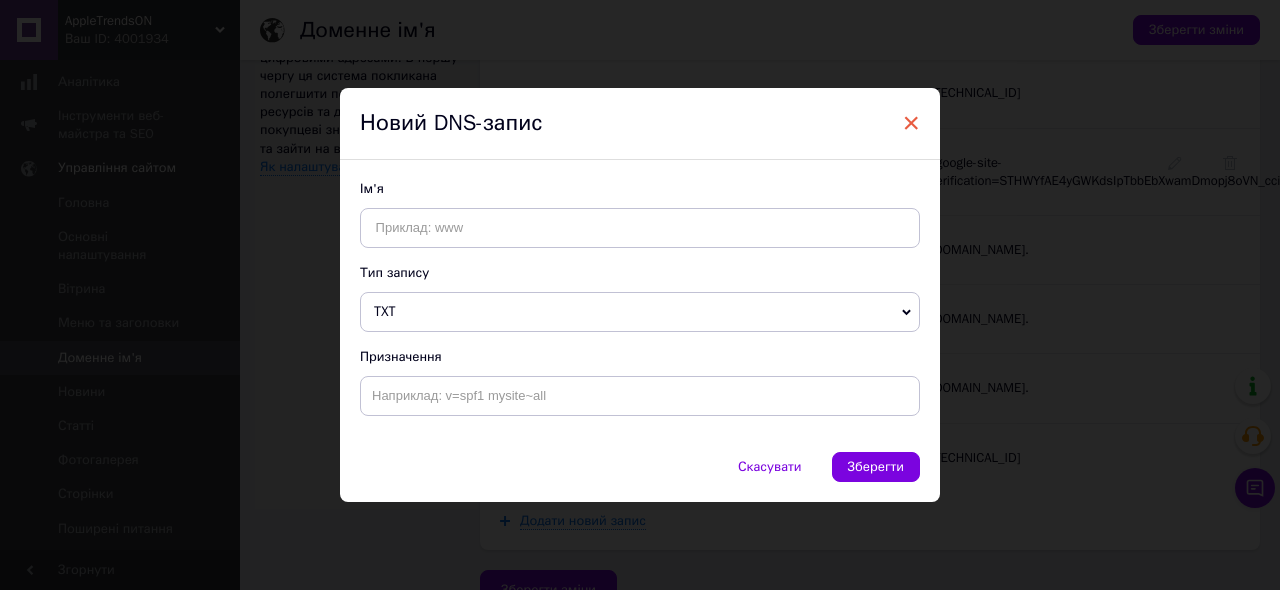 click on "×" at bounding box center [911, 123] 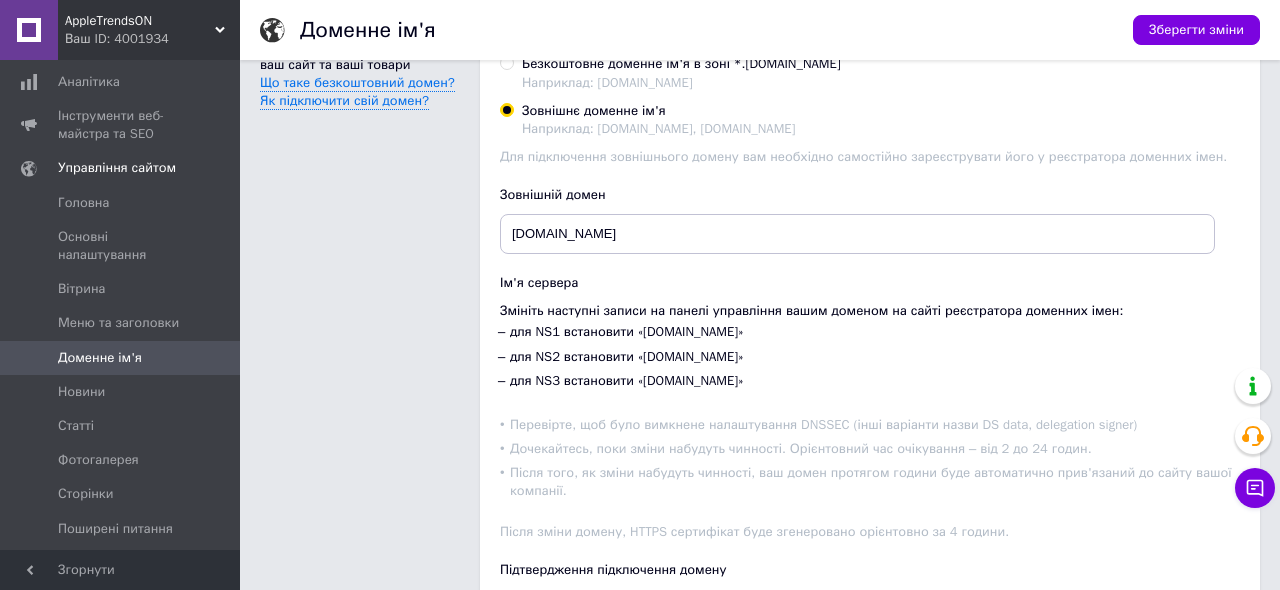 scroll, scrollTop: 0, scrollLeft: 0, axis: both 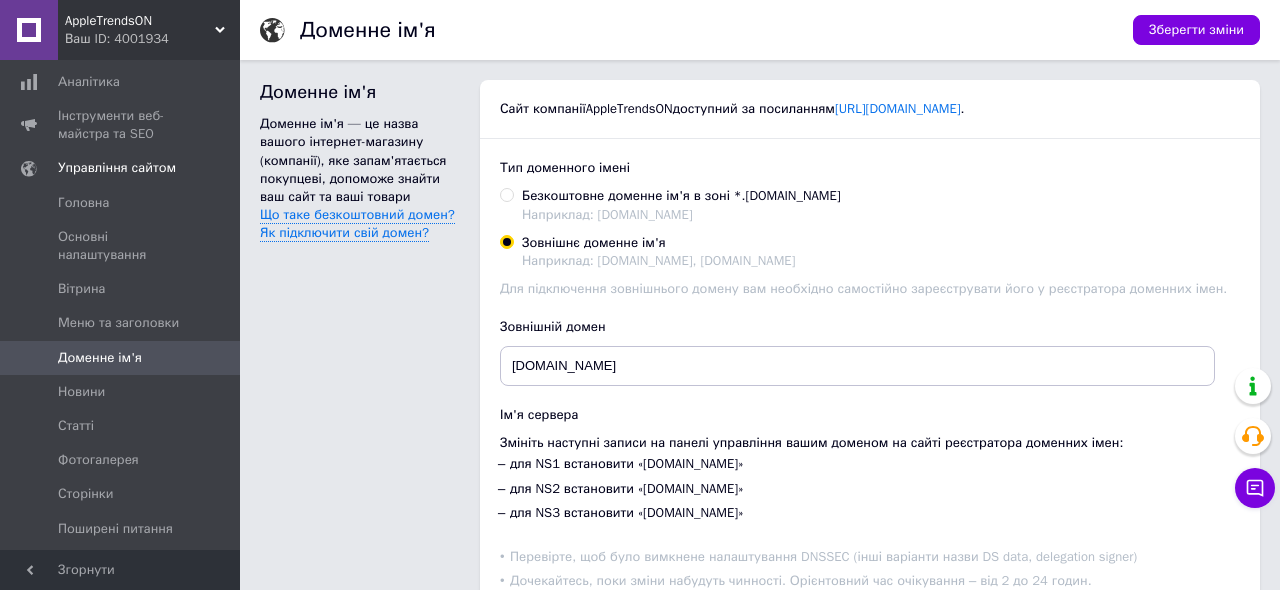 click on "Інструменти веб-майстра та SEO" at bounding box center [121, 125] 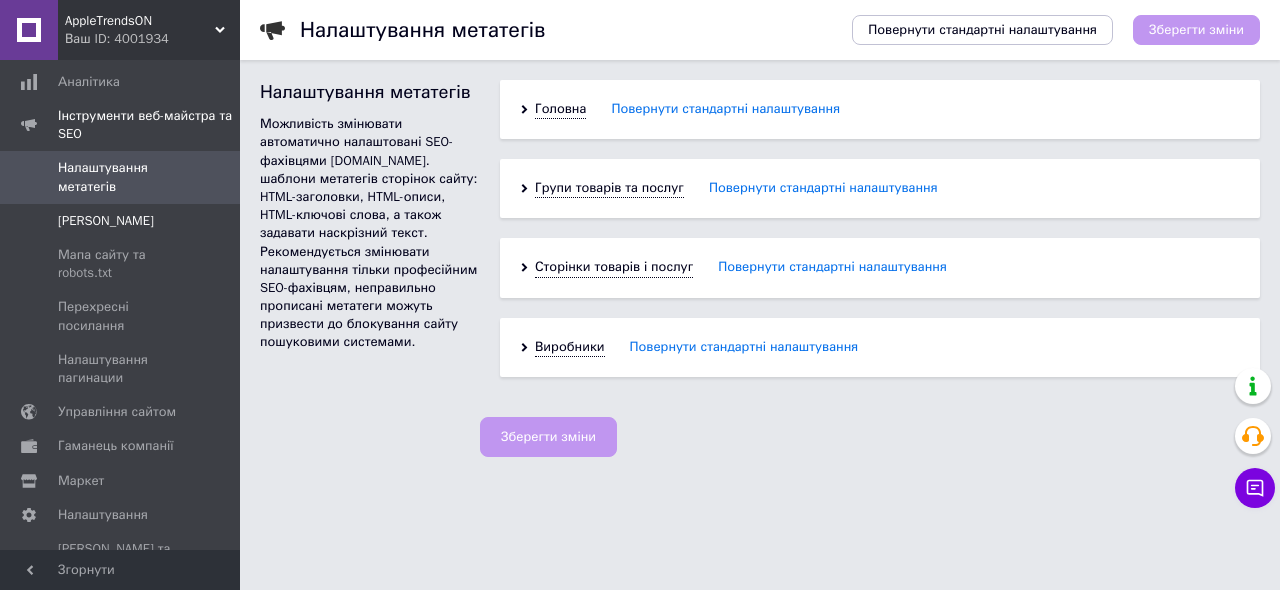 click on "Інструменти вебмайстра" at bounding box center [106, 221] 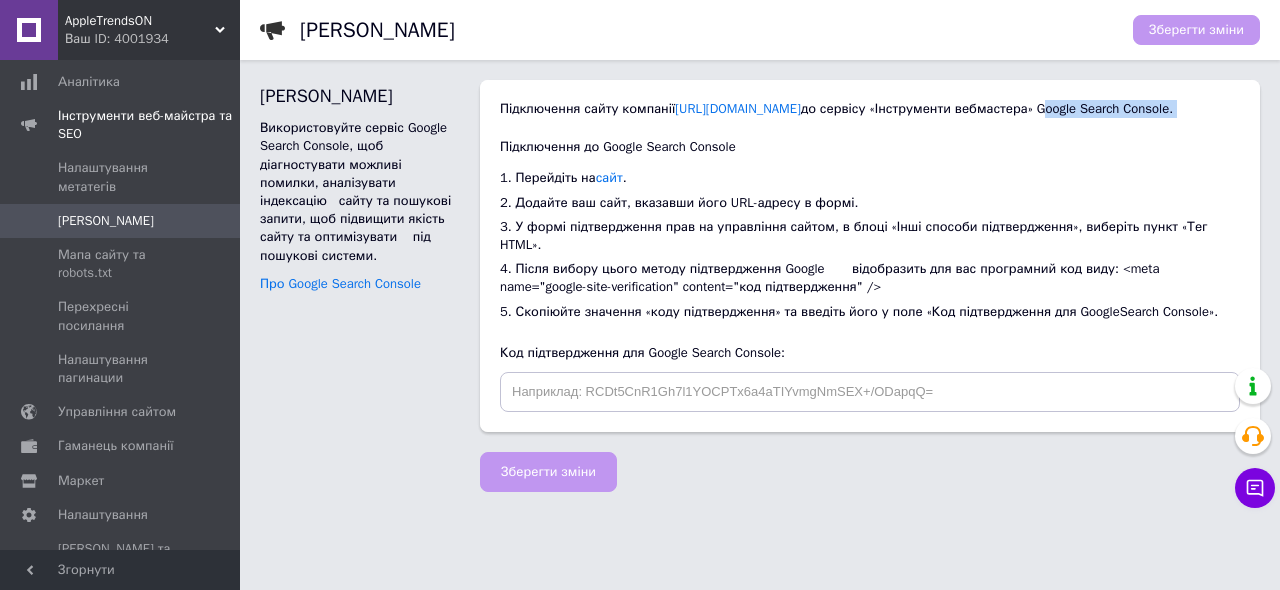 drag, startPoint x: 1100, startPoint y: 110, endPoint x: 1134, endPoint y: 155, distance: 56.400356 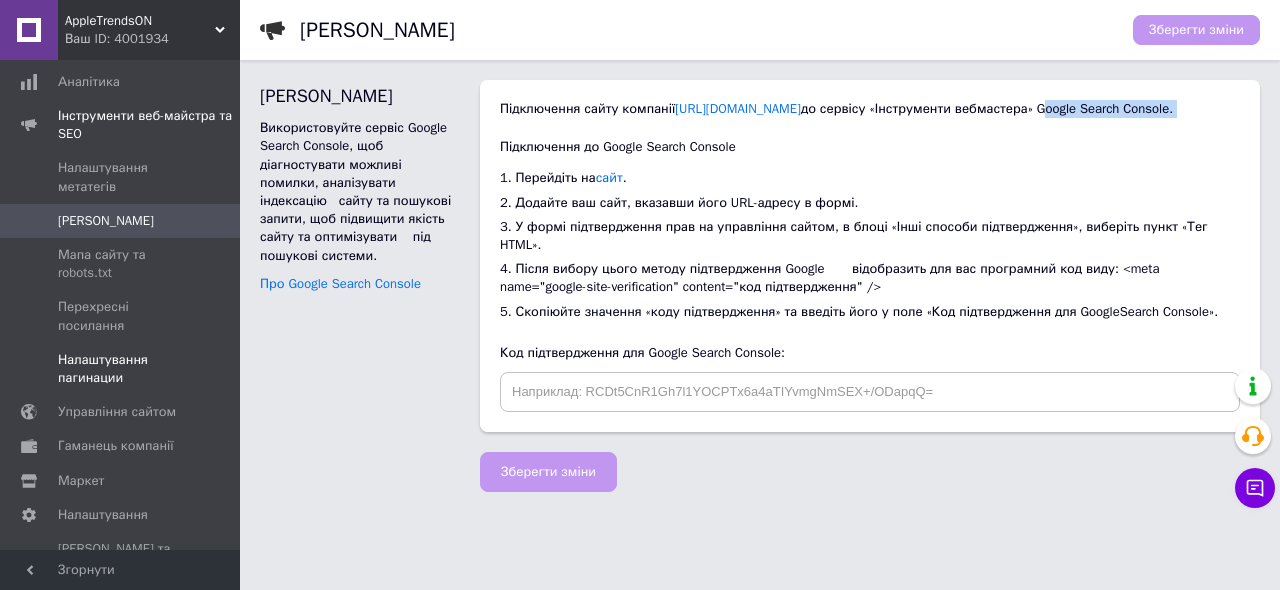 scroll, scrollTop: 433, scrollLeft: 0, axis: vertical 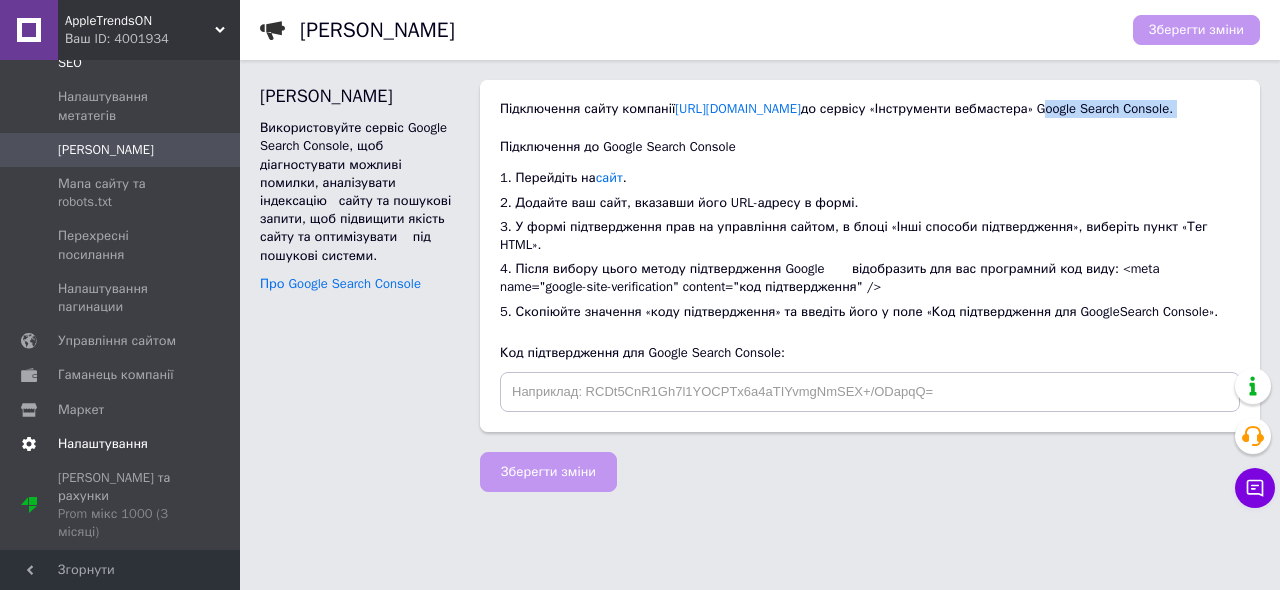 click on "Налаштування" at bounding box center (103, 444) 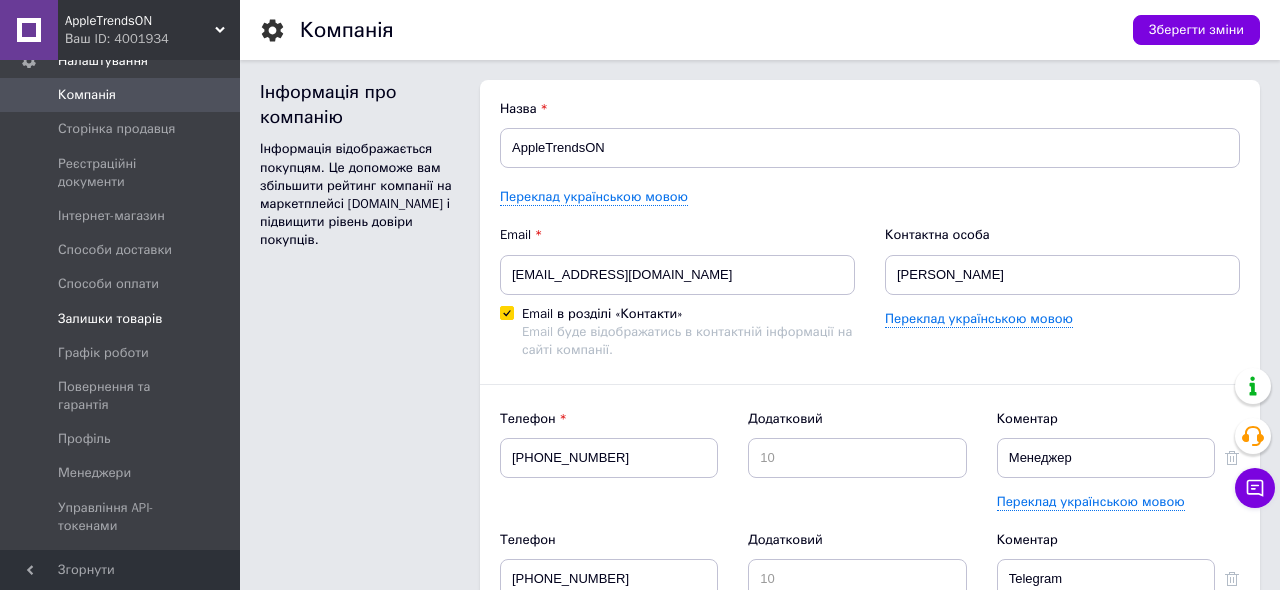 scroll, scrollTop: 591, scrollLeft: 0, axis: vertical 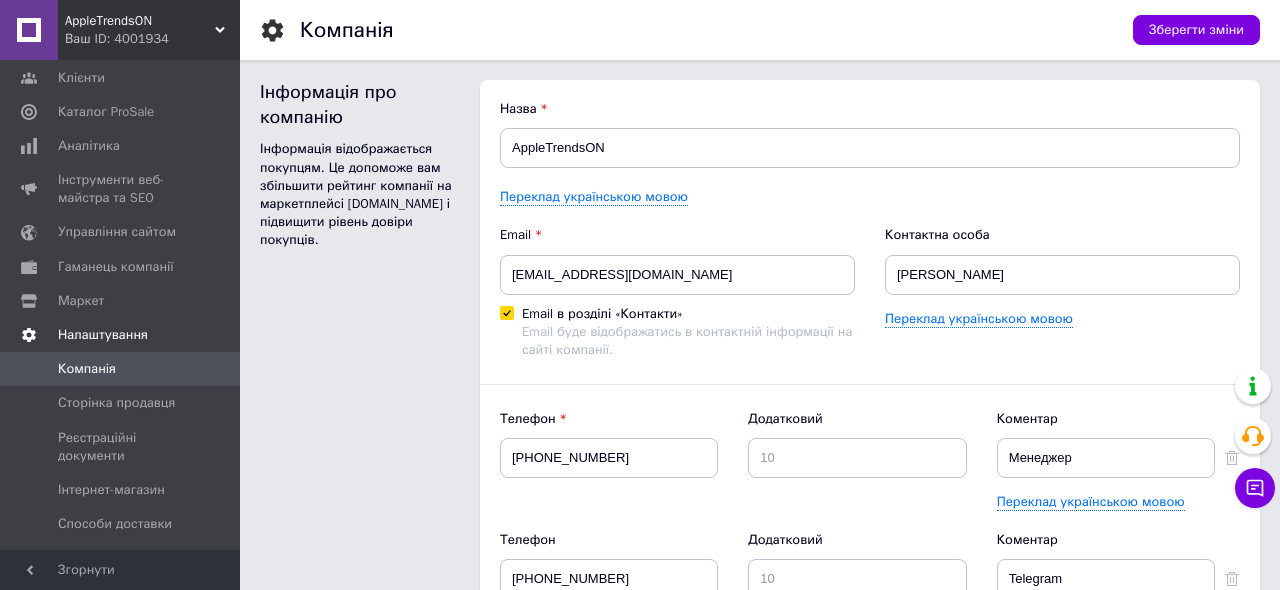 click on "Налаштування" at bounding box center [103, 335] 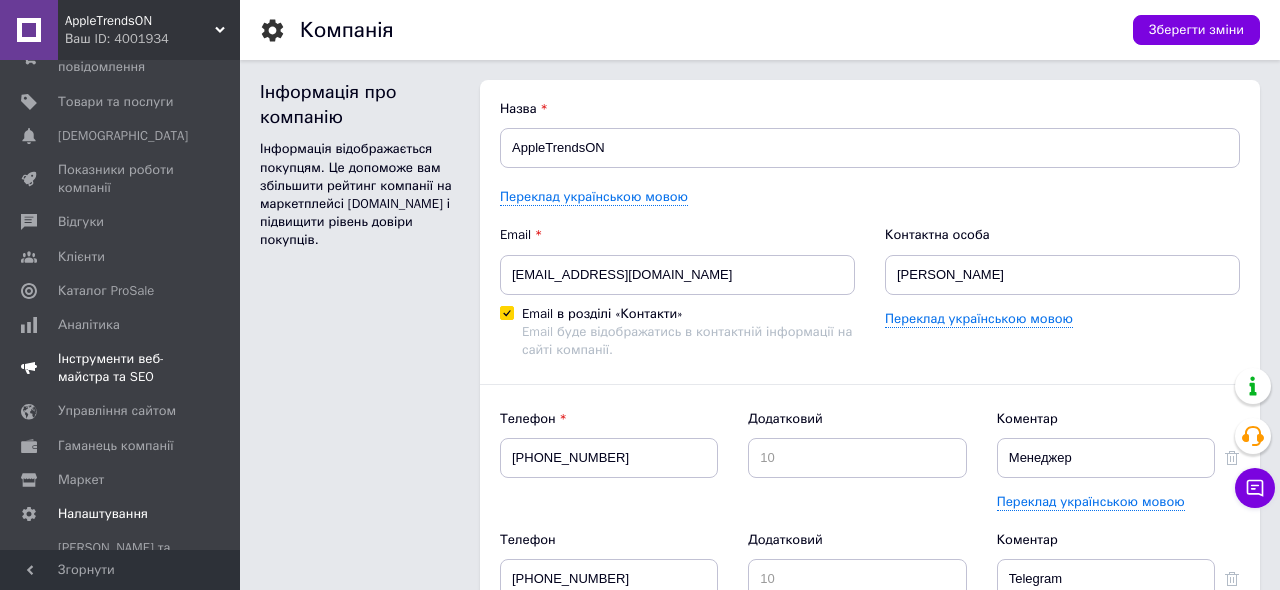 scroll, scrollTop: 171, scrollLeft: 0, axis: vertical 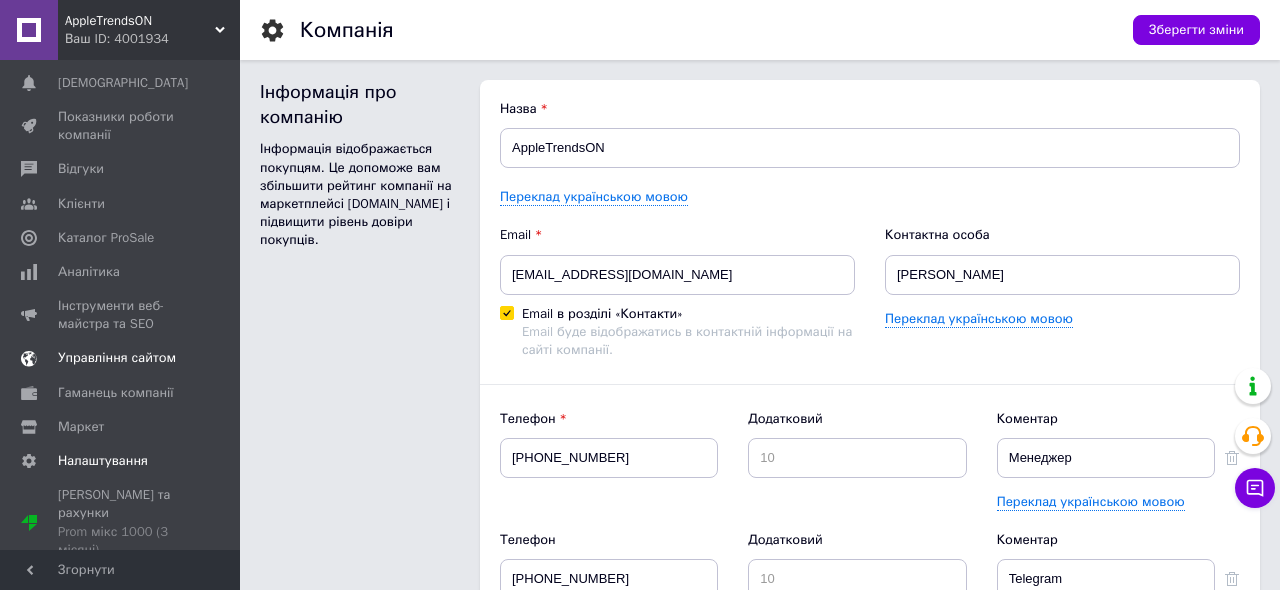click on "Управління сайтом" at bounding box center [120, 358] 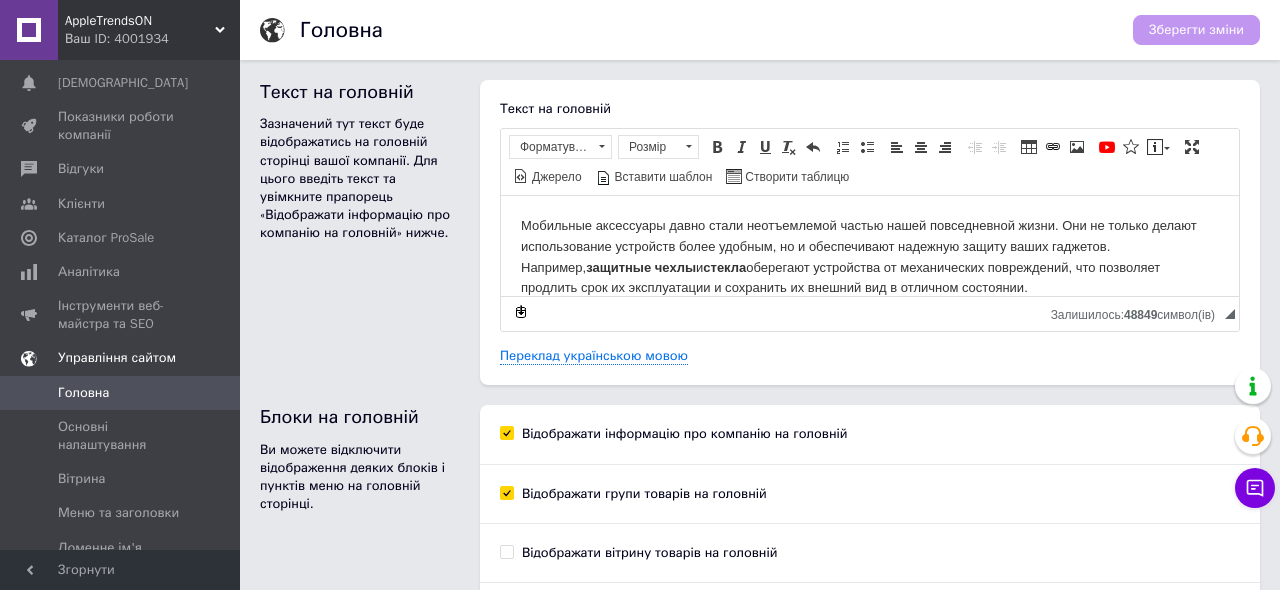 scroll, scrollTop: 0, scrollLeft: 0, axis: both 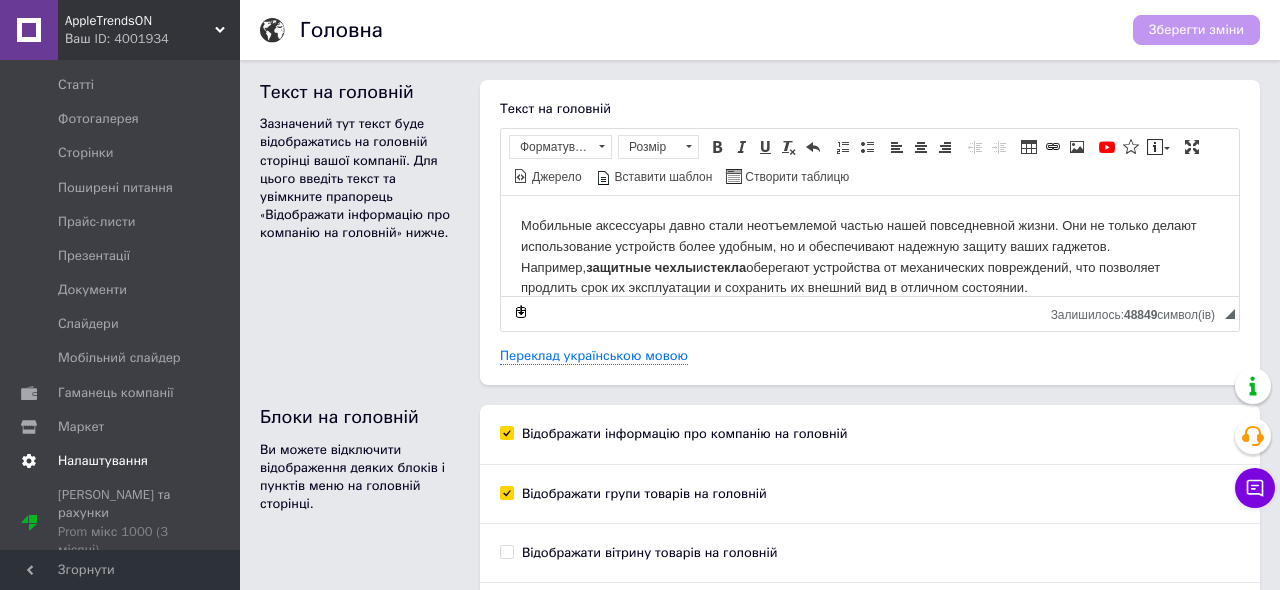 click on "Налаштування" at bounding box center (103, 461) 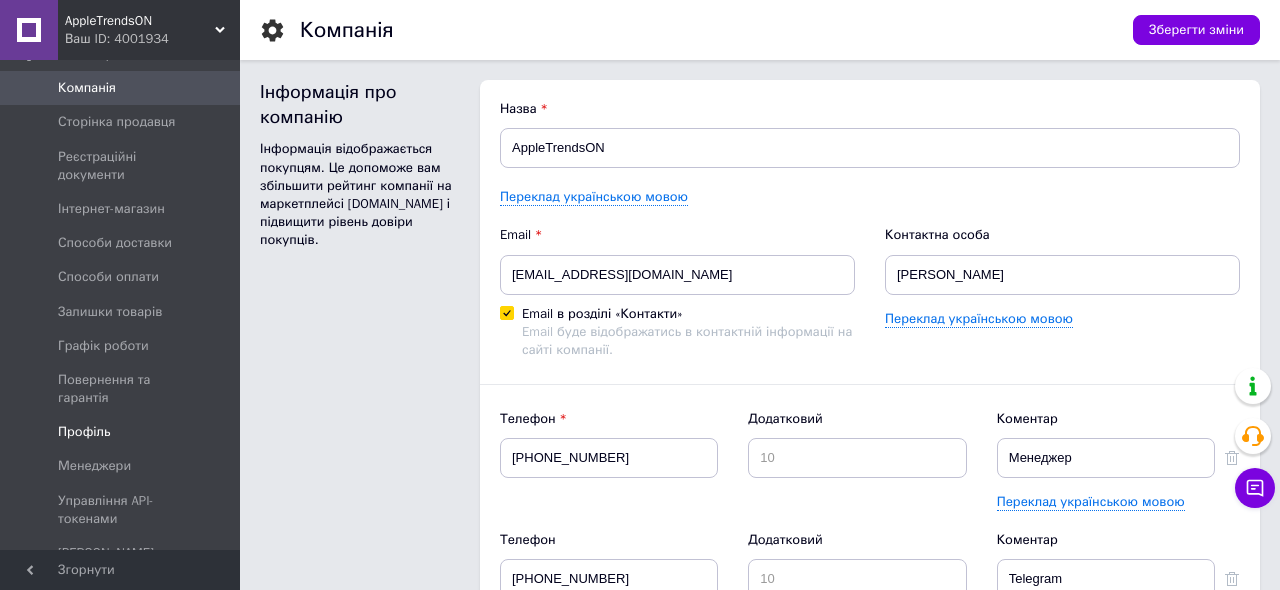 scroll, scrollTop: 559, scrollLeft: 0, axis: vertical 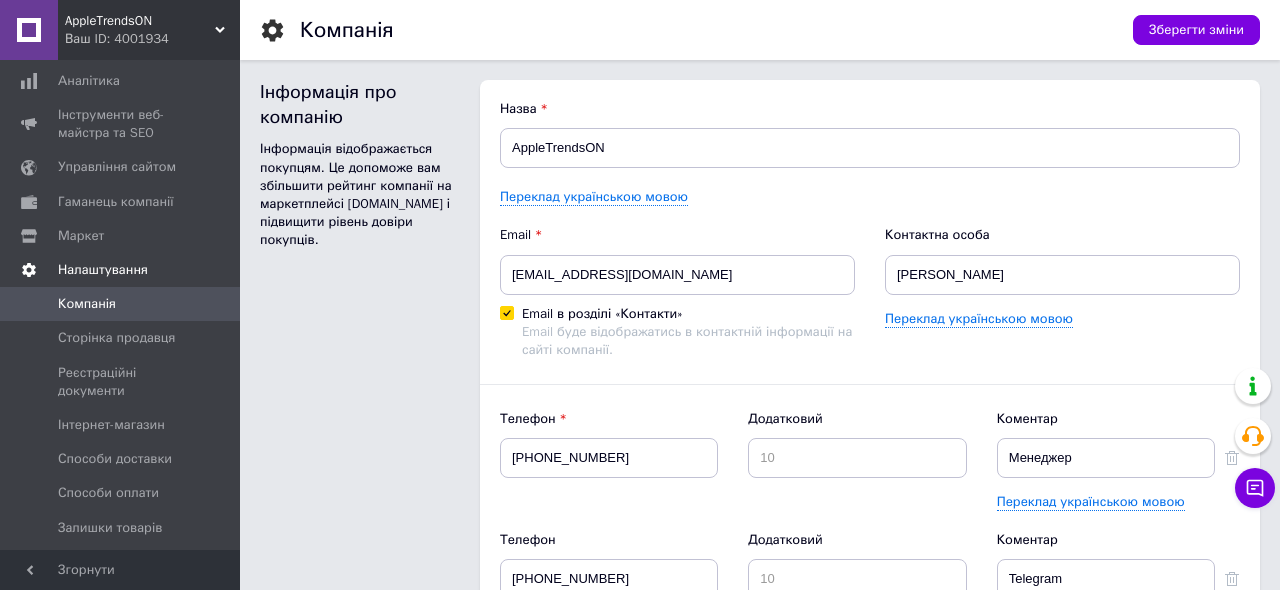 click on "Налаштування" at bounding box center [103, 270] 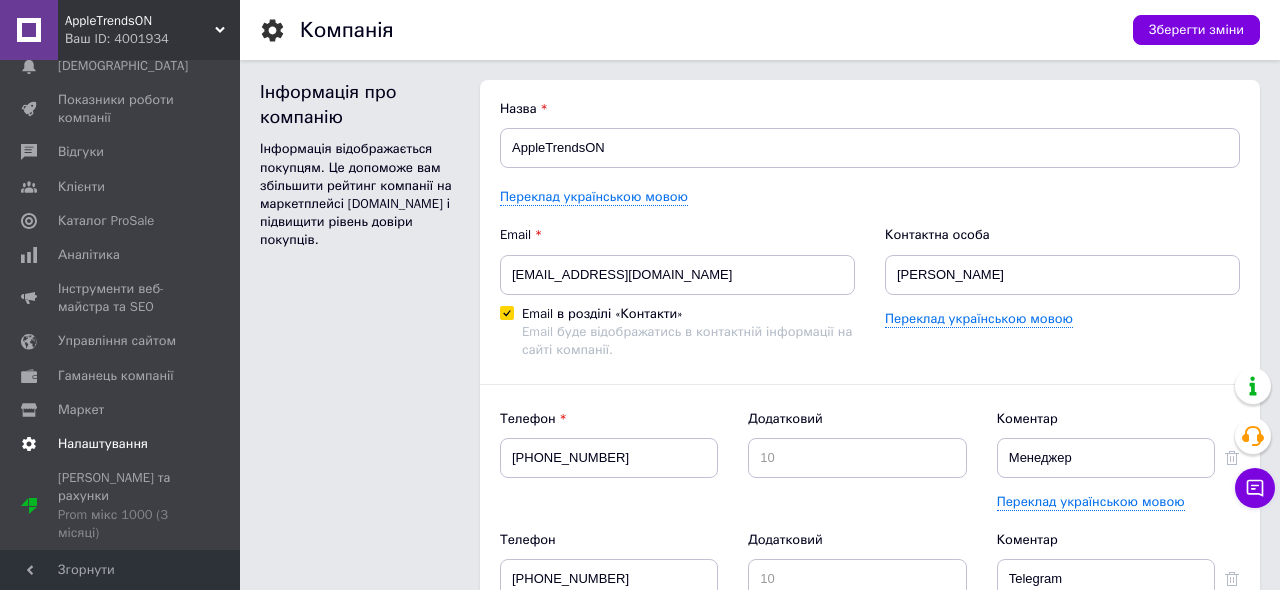 scroll, scrollTop: 171, scrollLeft: 0, axis: vertical 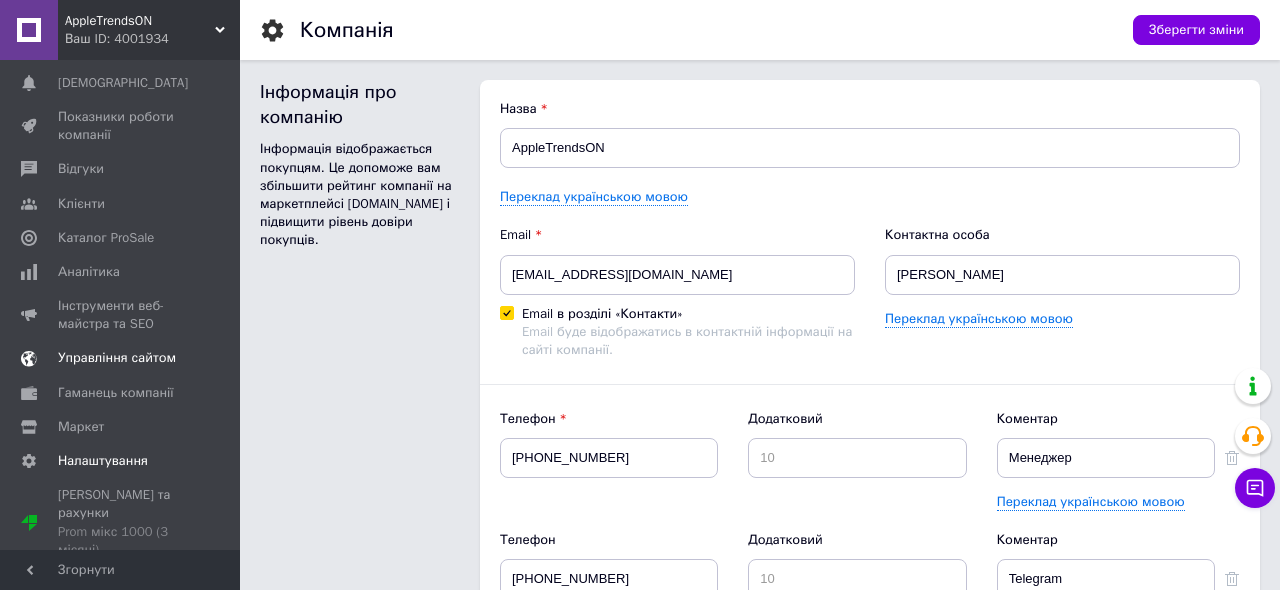 click on "Управління сайтом" at bounding box center (117, 358) 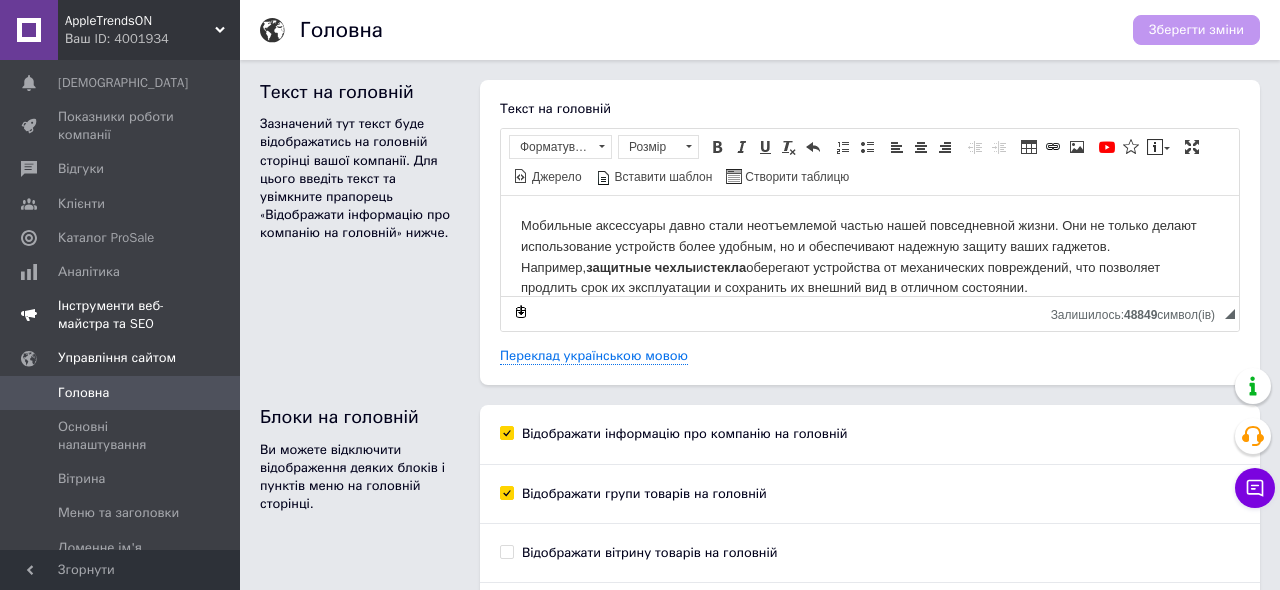 scroll, scrollTop: 0, scrollLeft: 0, axis: both 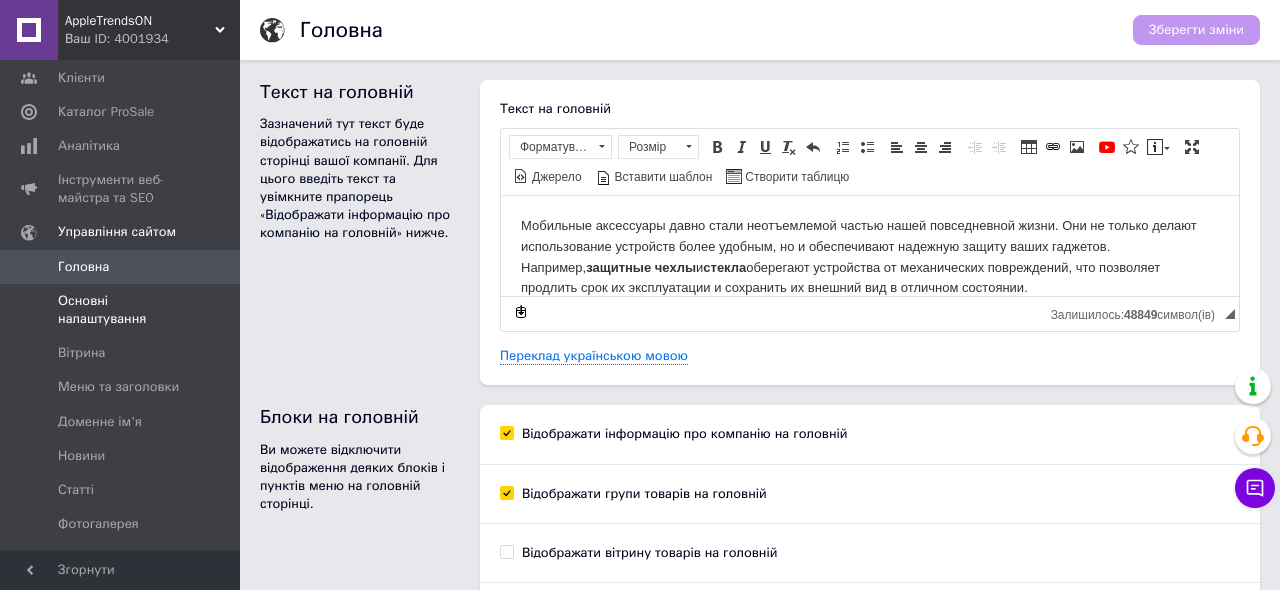 click on "Основні налаштування" at bounding box center [121, 310] 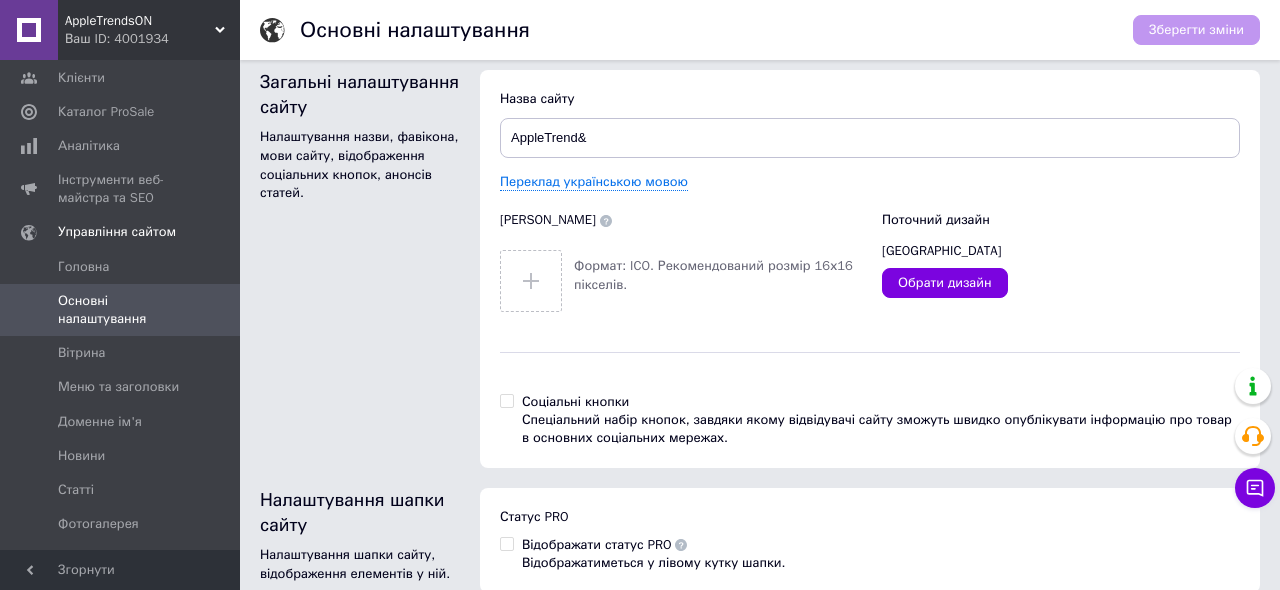 scroll, scrollTop: 0, scrollLeft: 0, axis: both 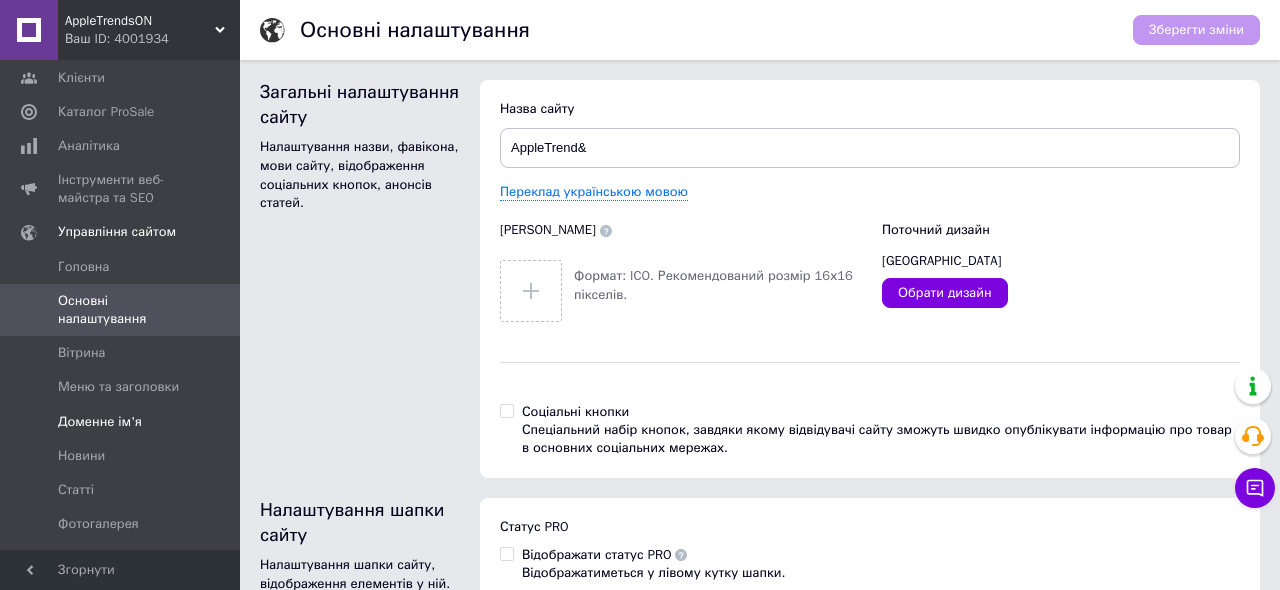 click on "Доменне ім'я" at bounding box center (121, 422) 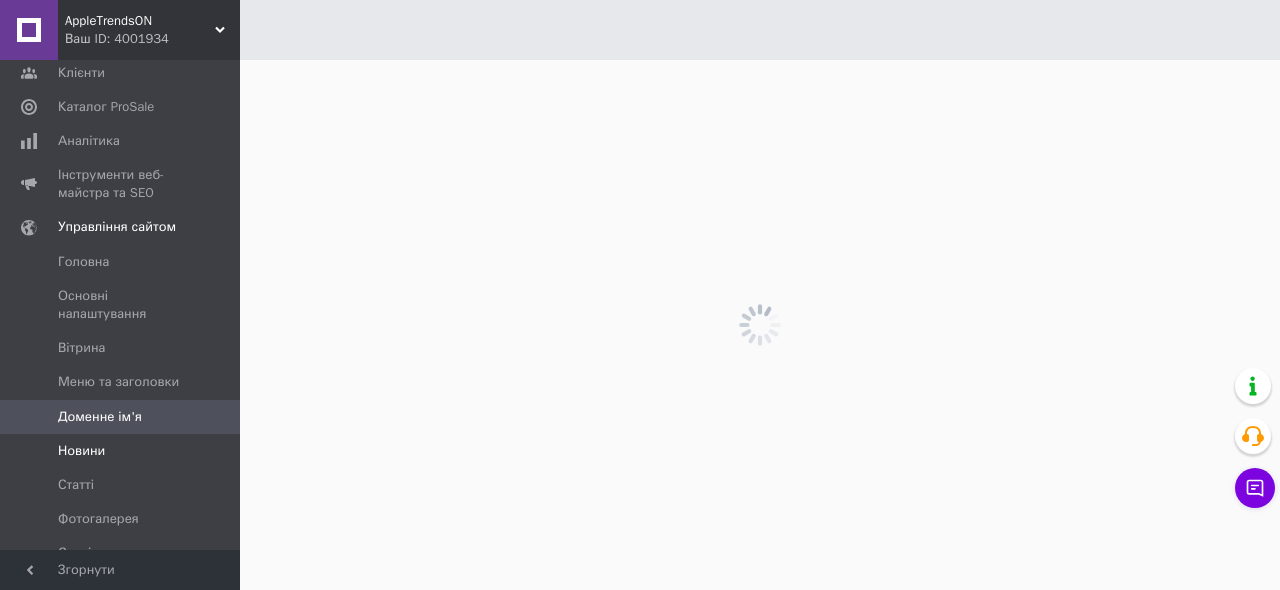 scroll, scrollTop: 283, scrollLeft: 0, axis: vertical 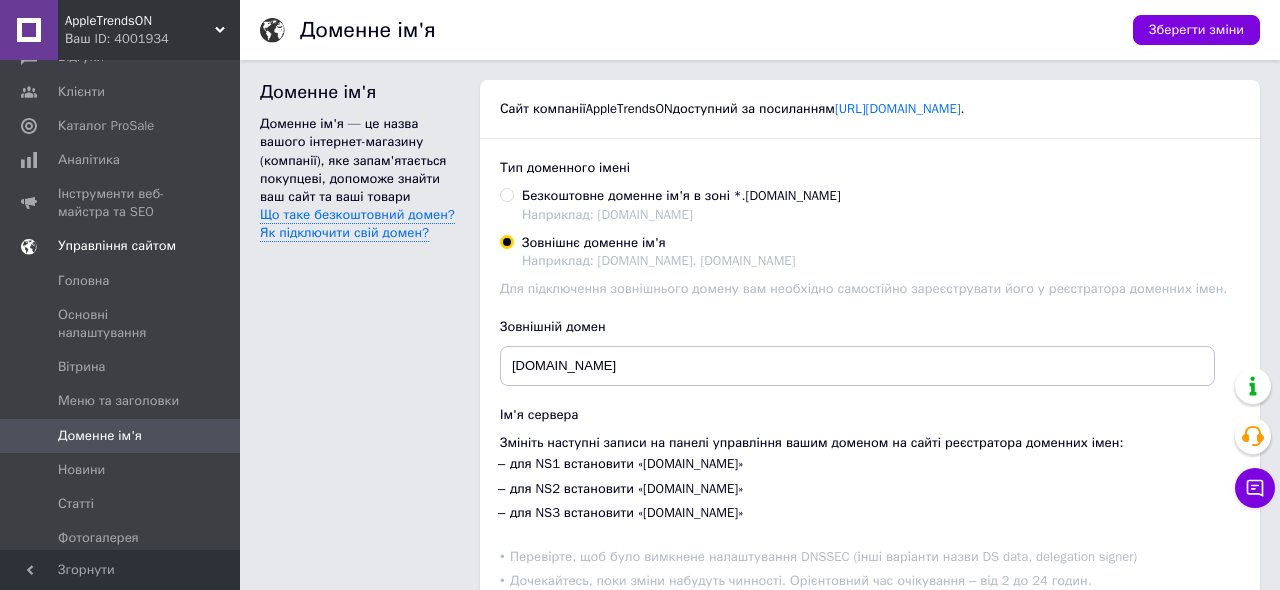 click on "Управління сайтом" at bounding box center [117, 246] 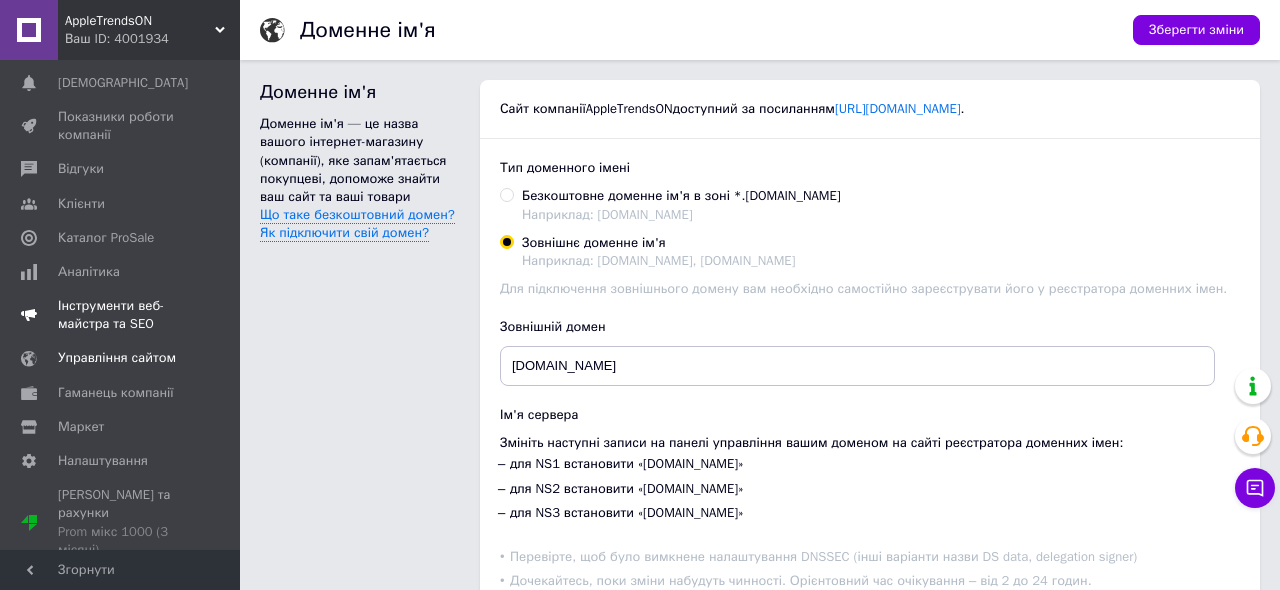 click on "Інструменти веб-майстра та SEO" at bounding box center (121, 315) 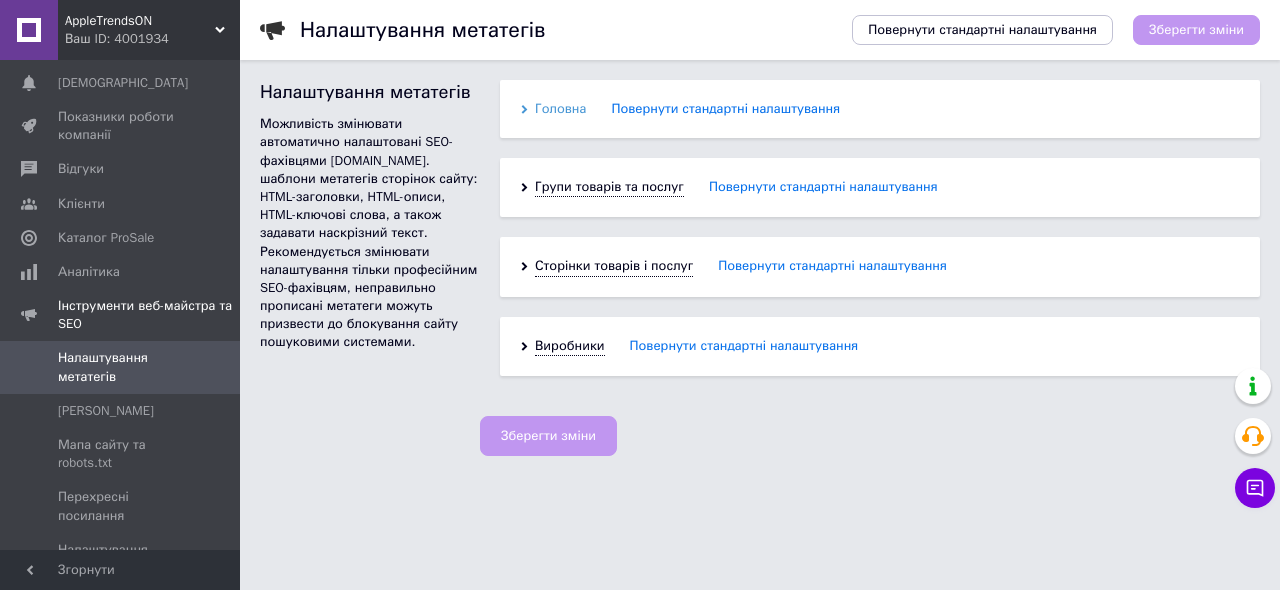 click on "Головна" at bounding box center (560, 109) 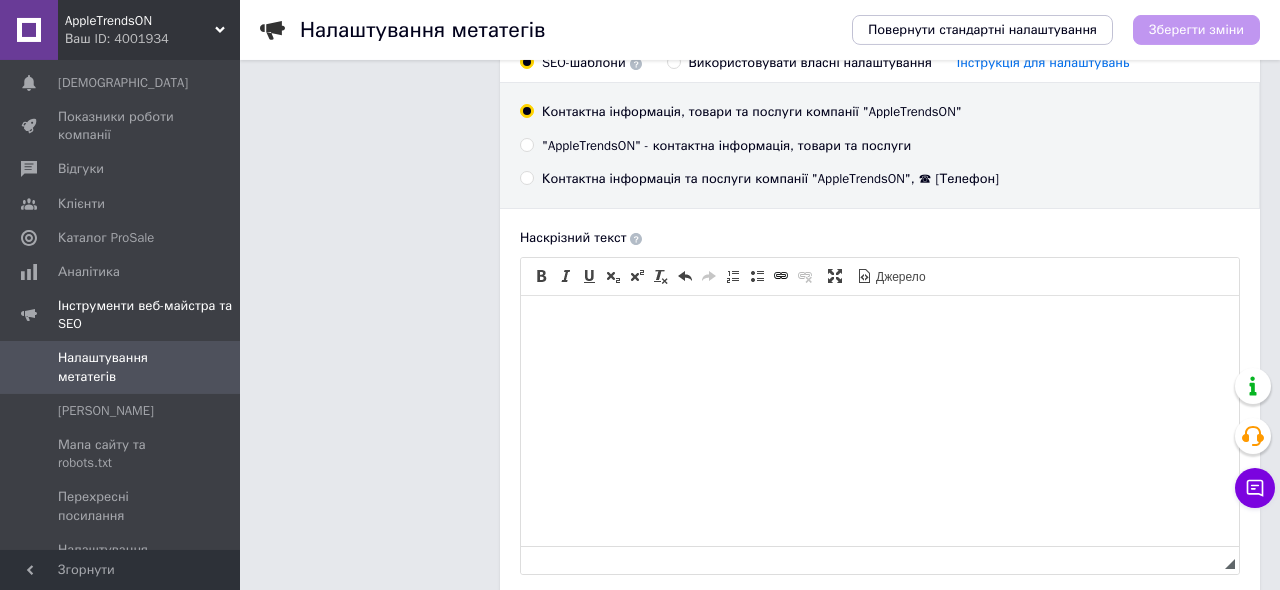 scroll, scrollTop: 237, scrollLeft: 0, axis: vertical 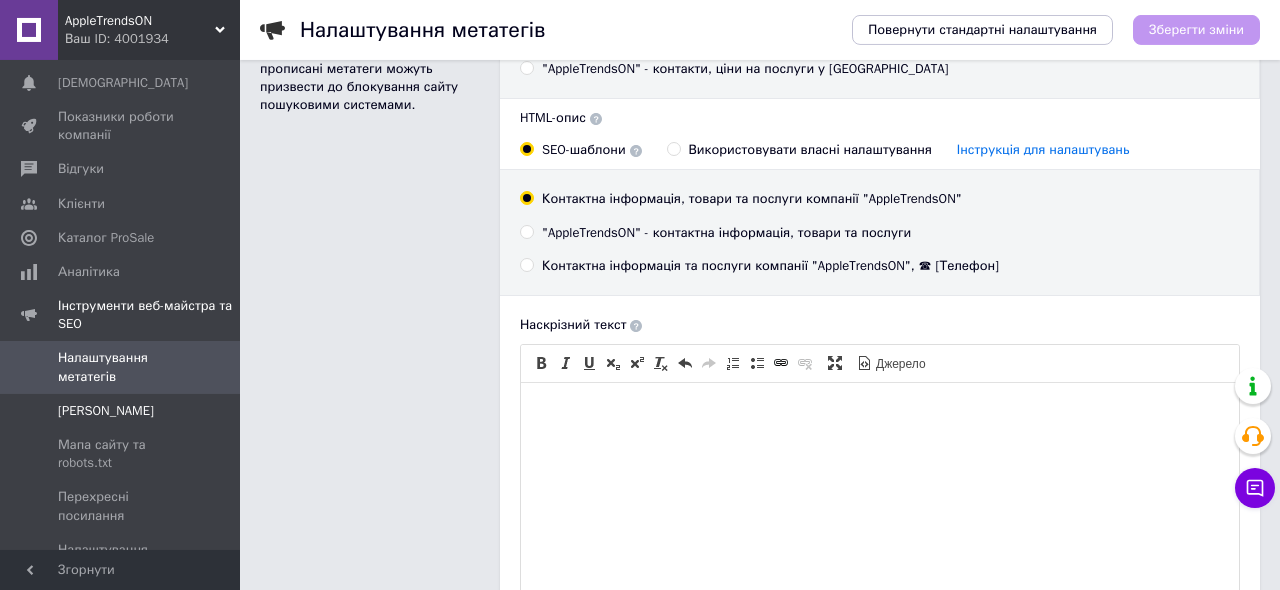 click on "Інструменти вебмайстра" at bounding box center (106, 411) 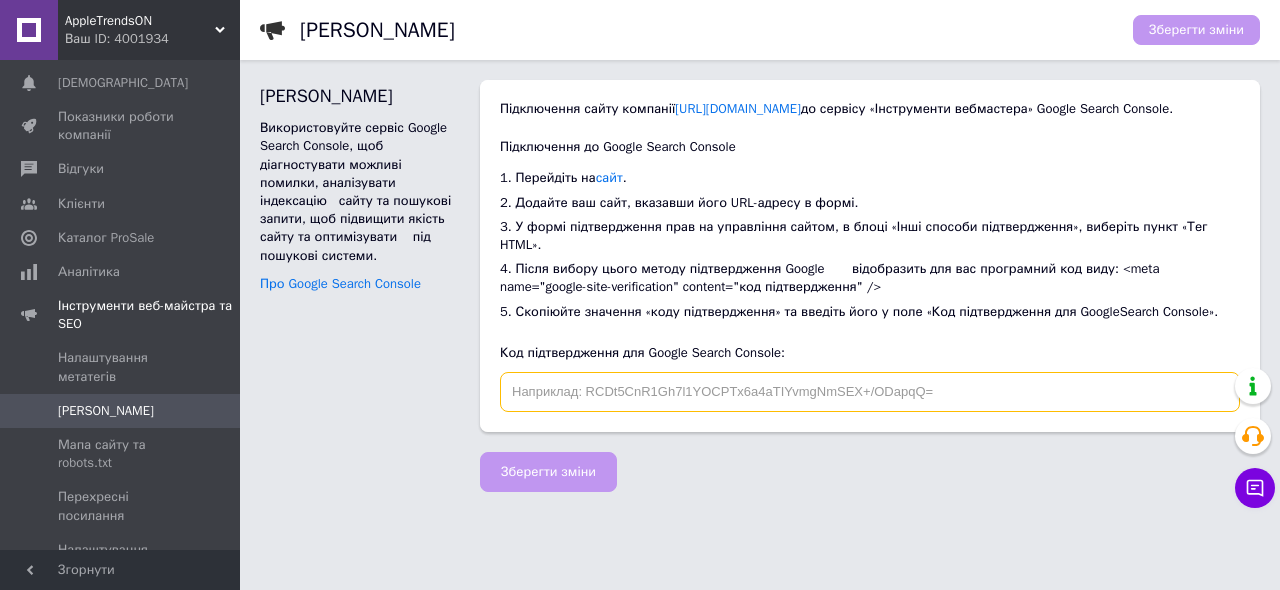 click at bounding box center (870, 392) 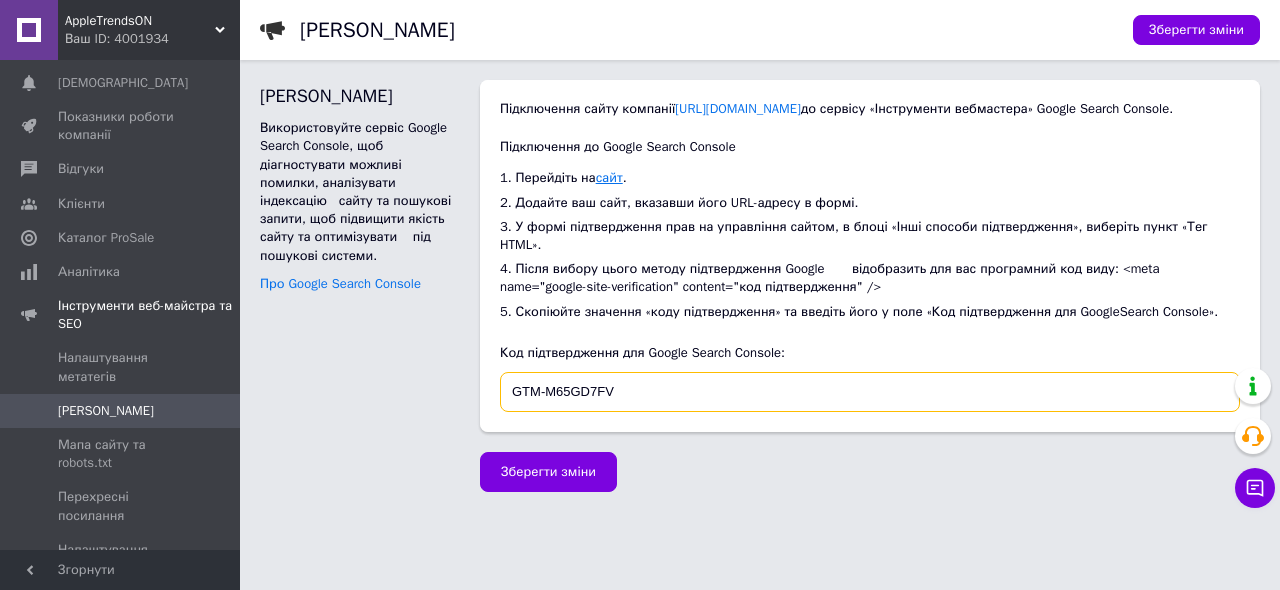 type on "GTM-M65GD7FV" 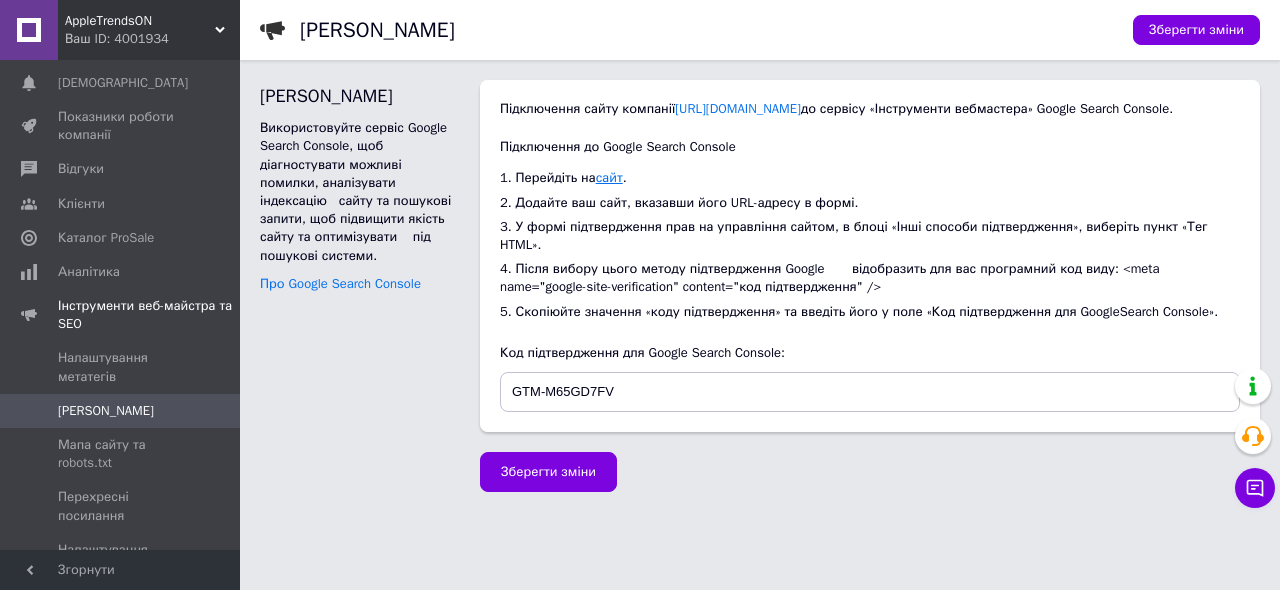 click on "сайт" at bounding box center (609, 177) 